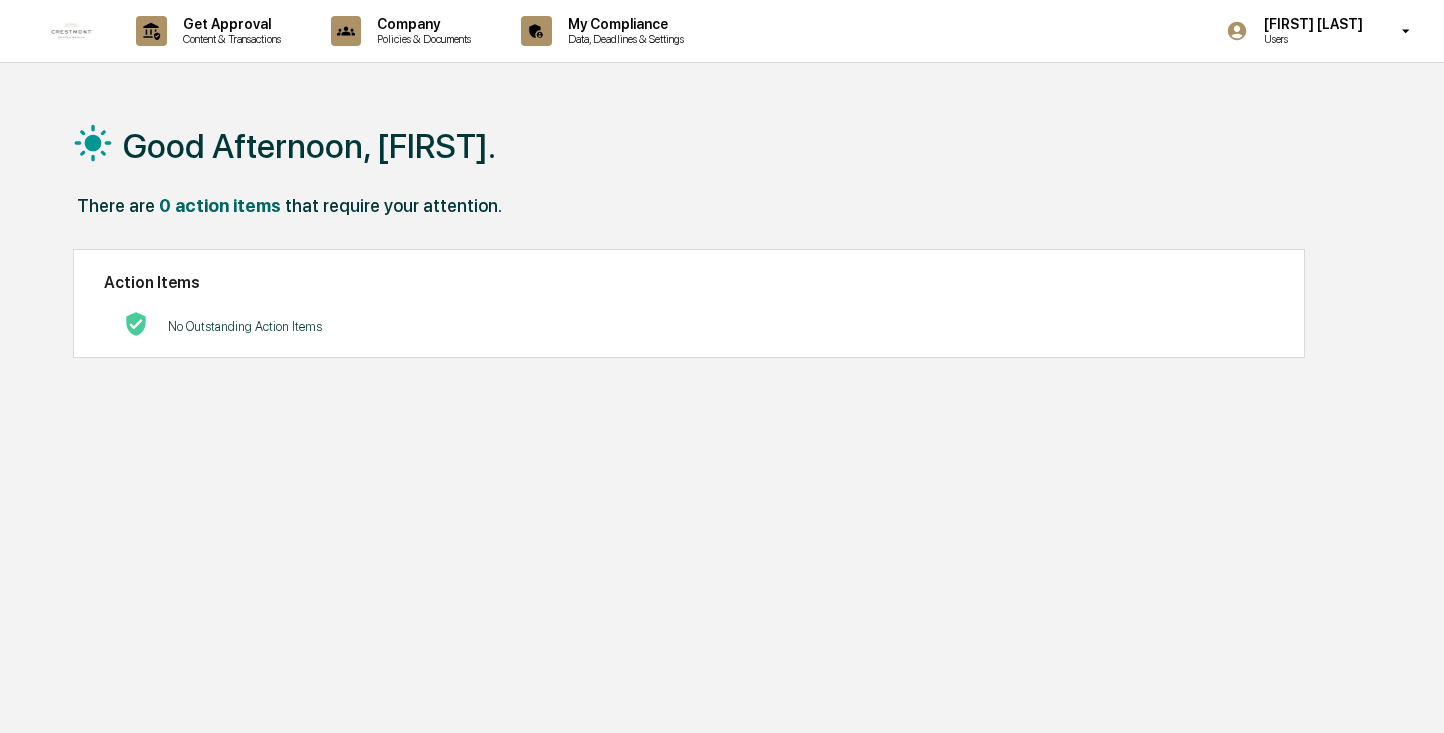 scroll, scrollTop: 0, scrollLeft: 0, axis: both 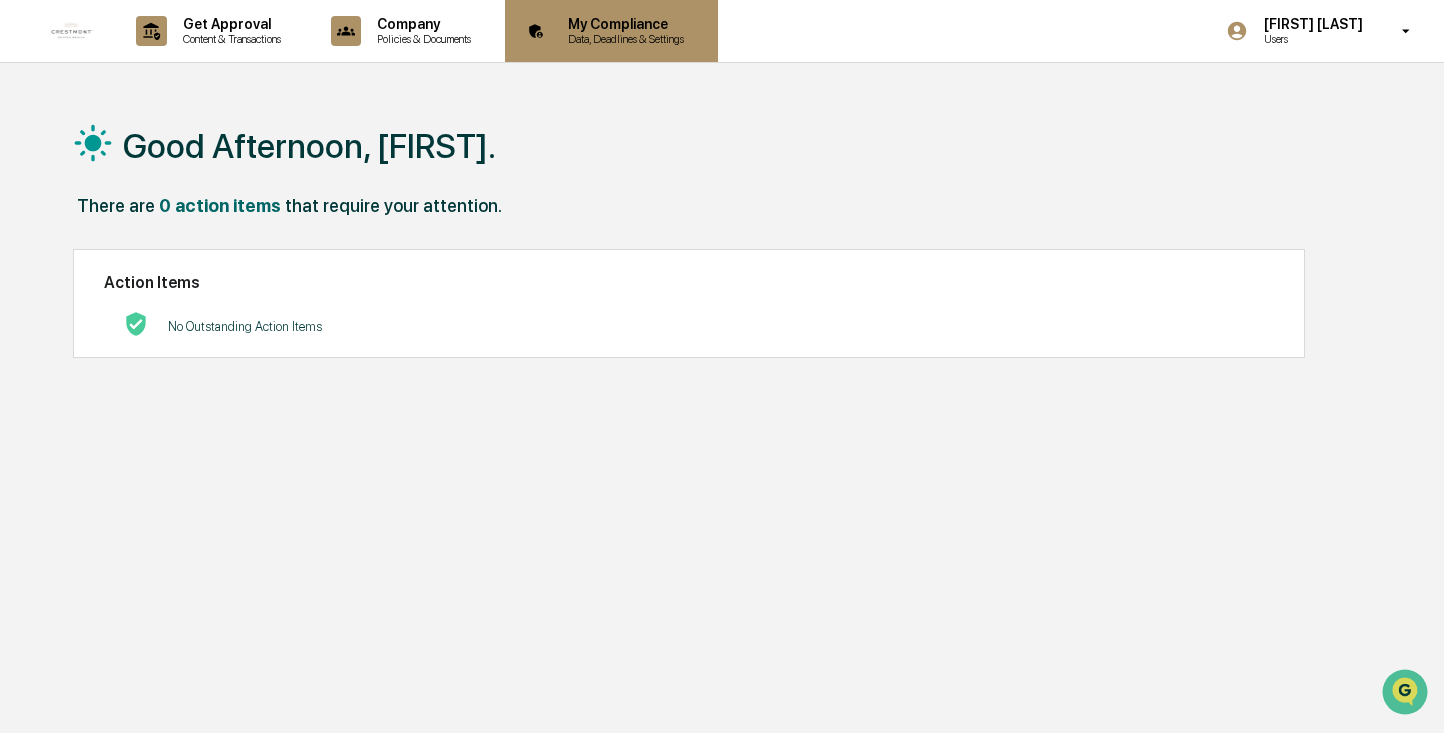 click on "My Compliance" at bounding box center [623, 24] 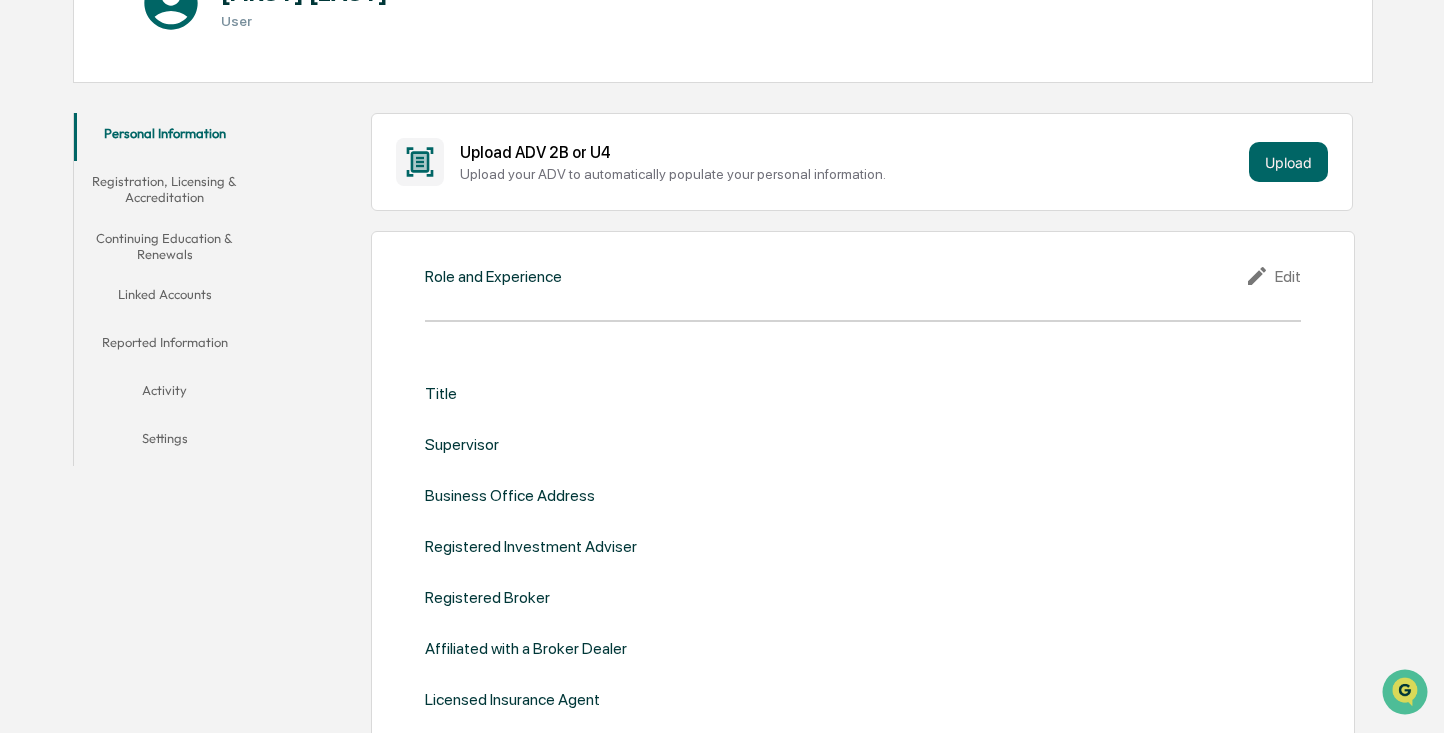 scroll, scrollTop: 200, scrollLeft: 0, axis: vertical 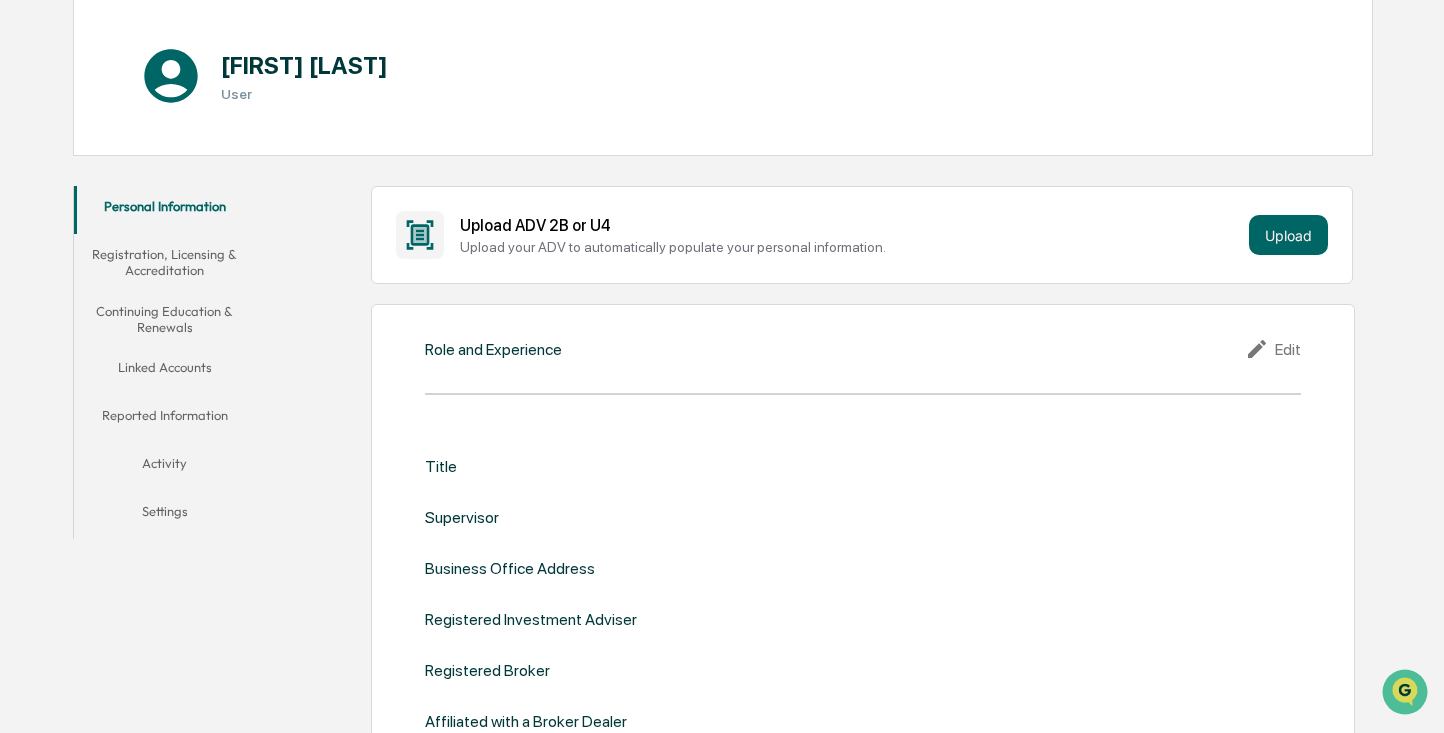click on "Linked Accounts" at bounding box center (164, 371) 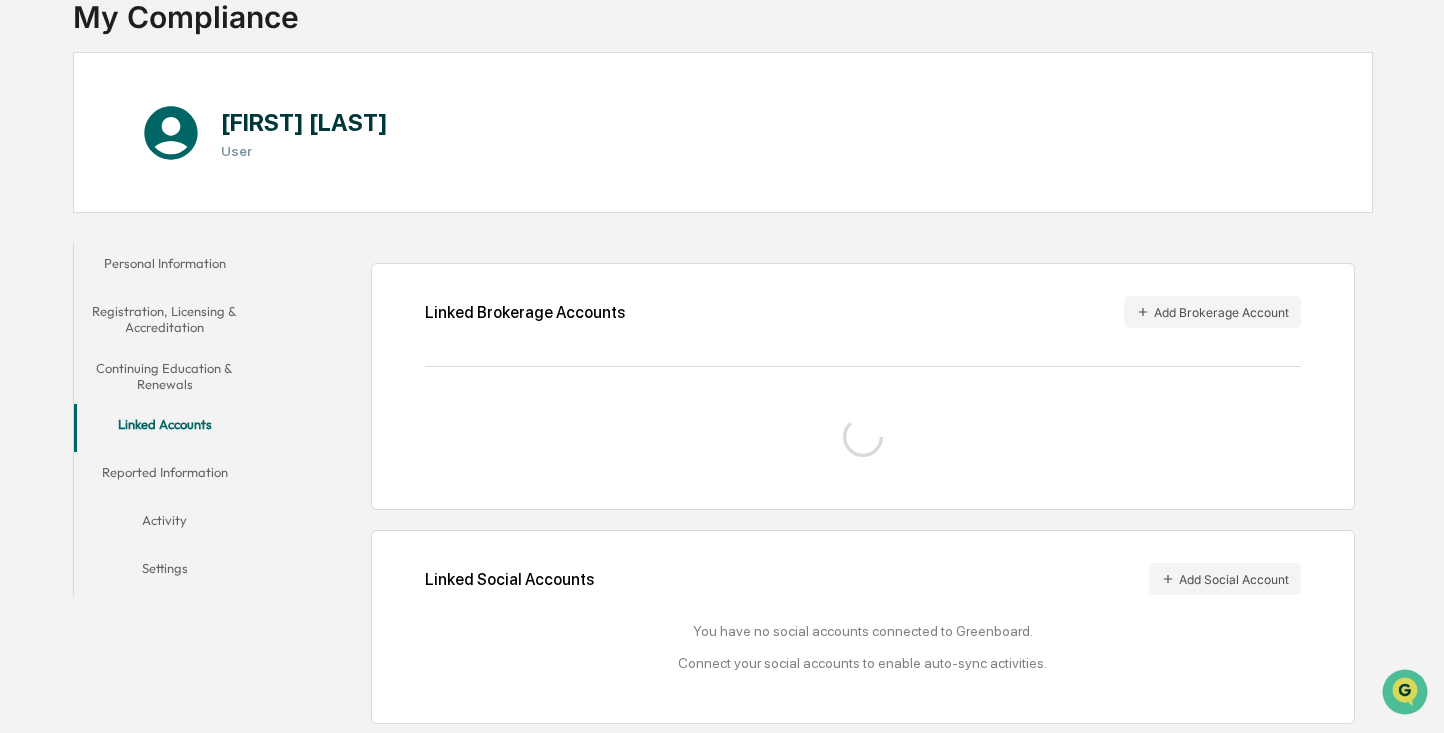 scroll, scrollTop: 192, scrollLeft: 0, axis: vertical 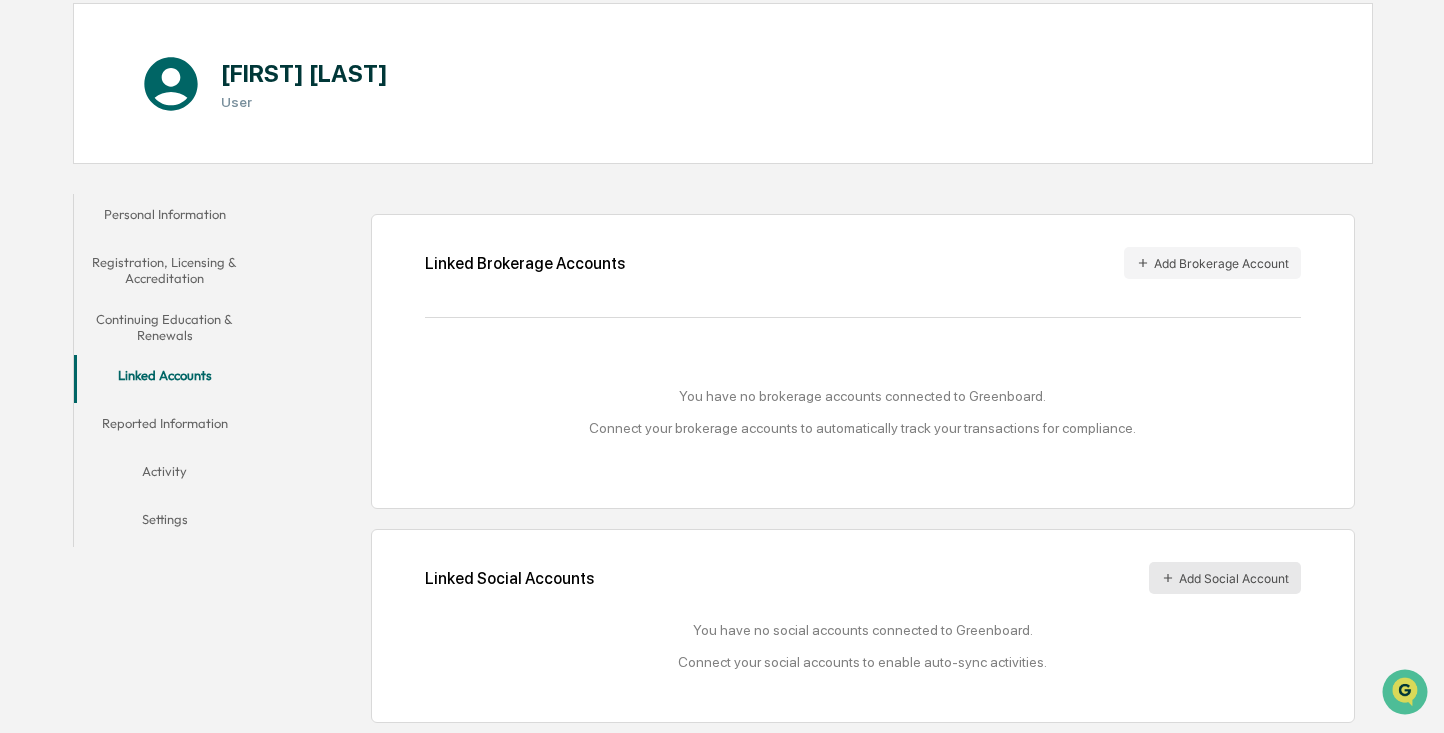 click on "Add Social Account" at bounding box center [1225, 578] 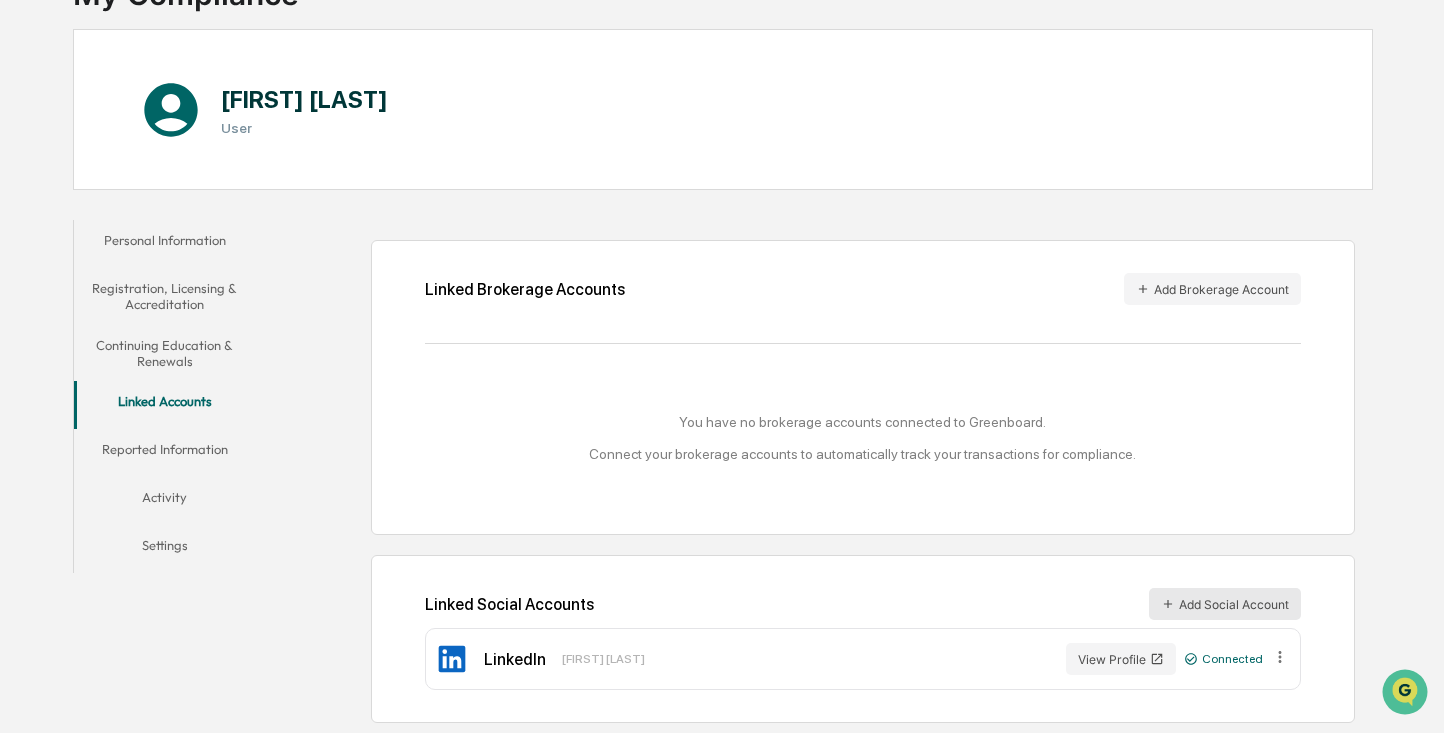 scroll, scrollTop: 164, scrollLeft: 0, axis: vertical 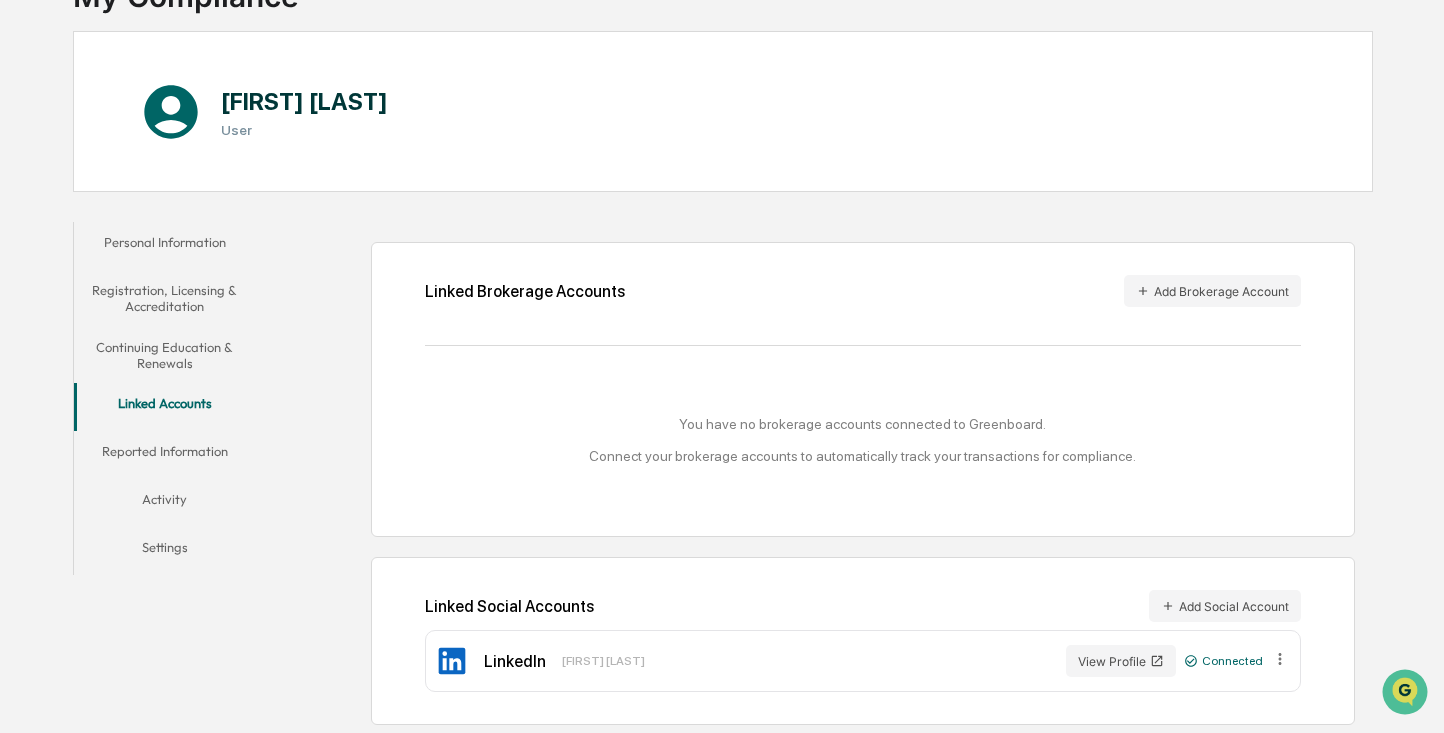 click on "Home My Compliance My Compliance [FIRST] [LAST] User Personal Information Registration, Licensing & Accreditation Continuing Education & Renewals Linked Accounts Reported Information Activity Settings Linked Brokerage Accounts Add Brokerage Account You have no brokerage accounts connected to Greenboard. Connect your brokerage accounts to automatically track your transactions for compliance. Linked Social Accounts Add Social Account LinkedIn [FIRST] [LAST] View Profile Connected" at bounding box center (722, 333) 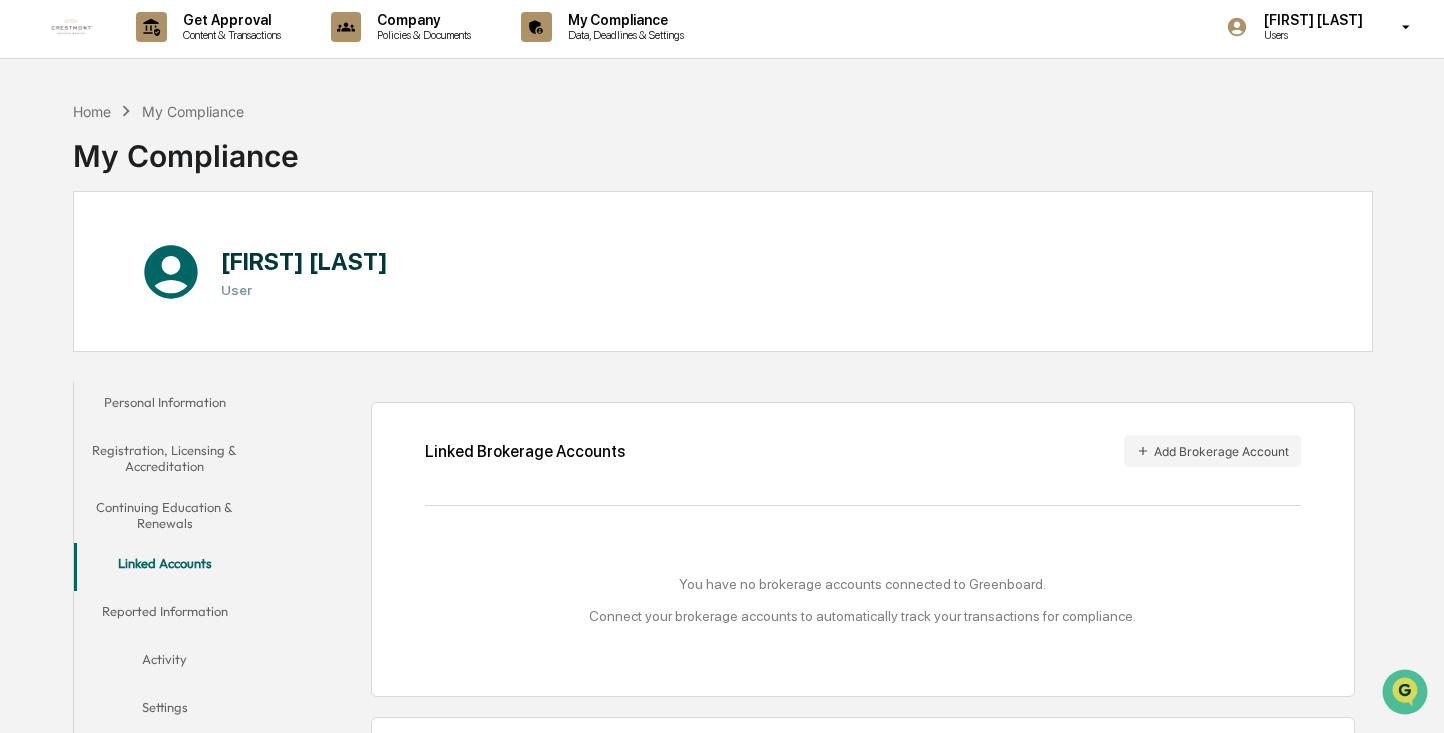 scroll, scrollTop: 0, scrollLeft: 0, axis: both 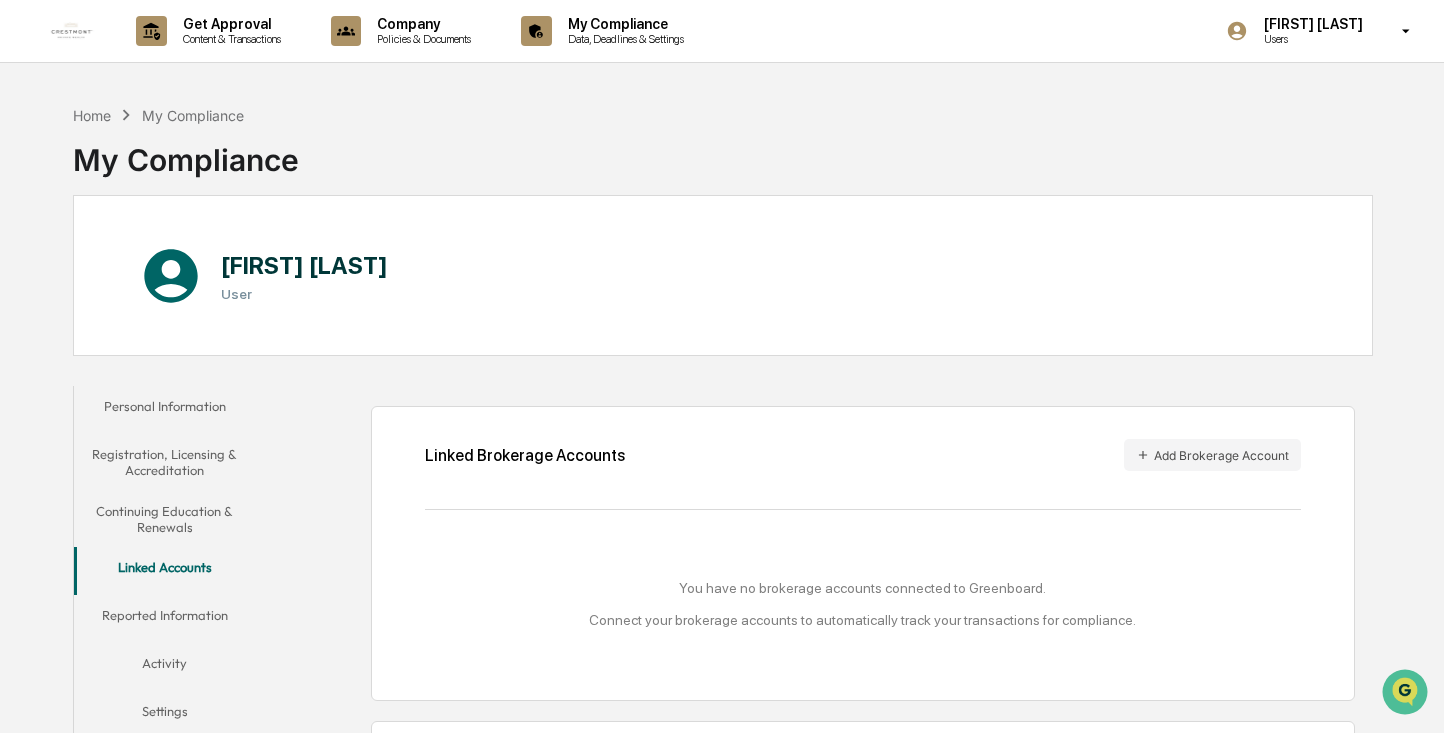 click on "Personal Information" at bounding box center [164, 410] 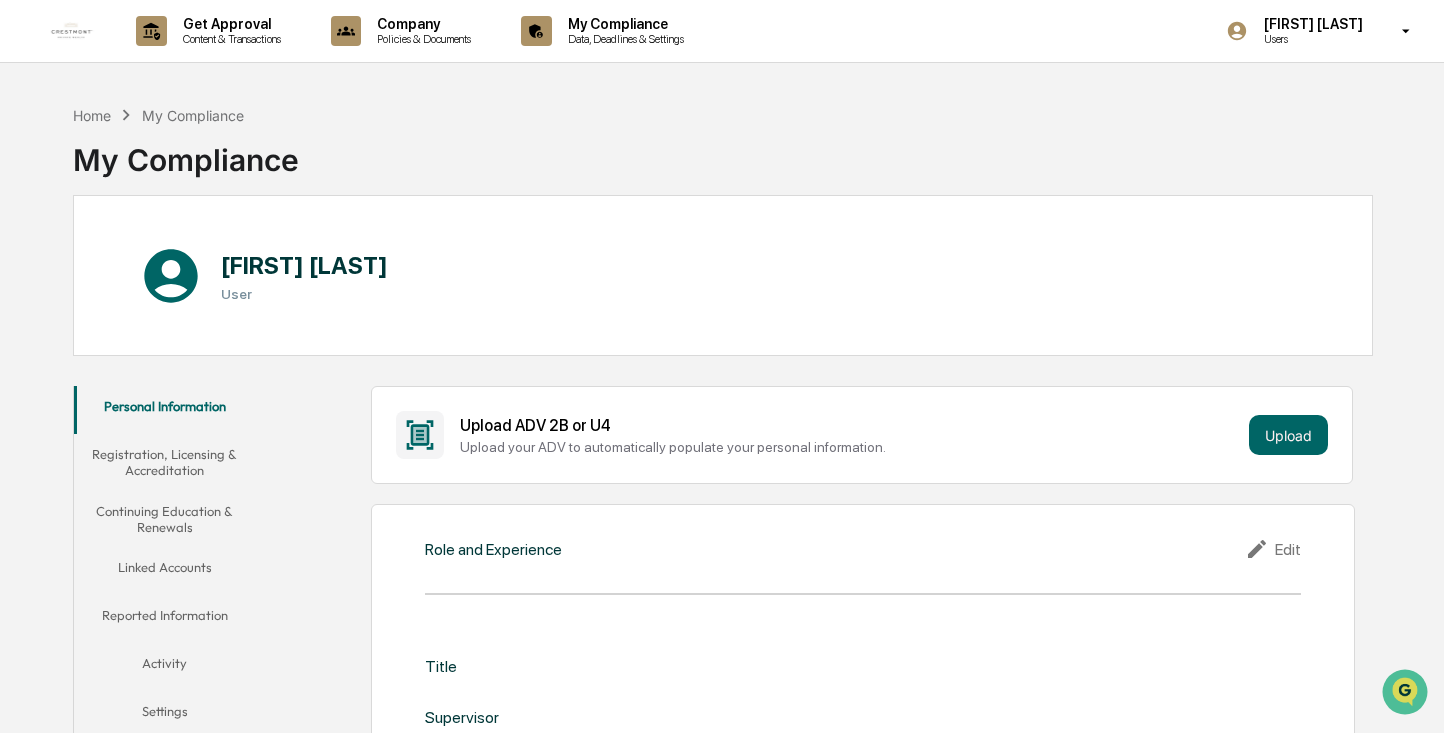 click on "Role and Experience Edit" at bounding box center (862, 549) 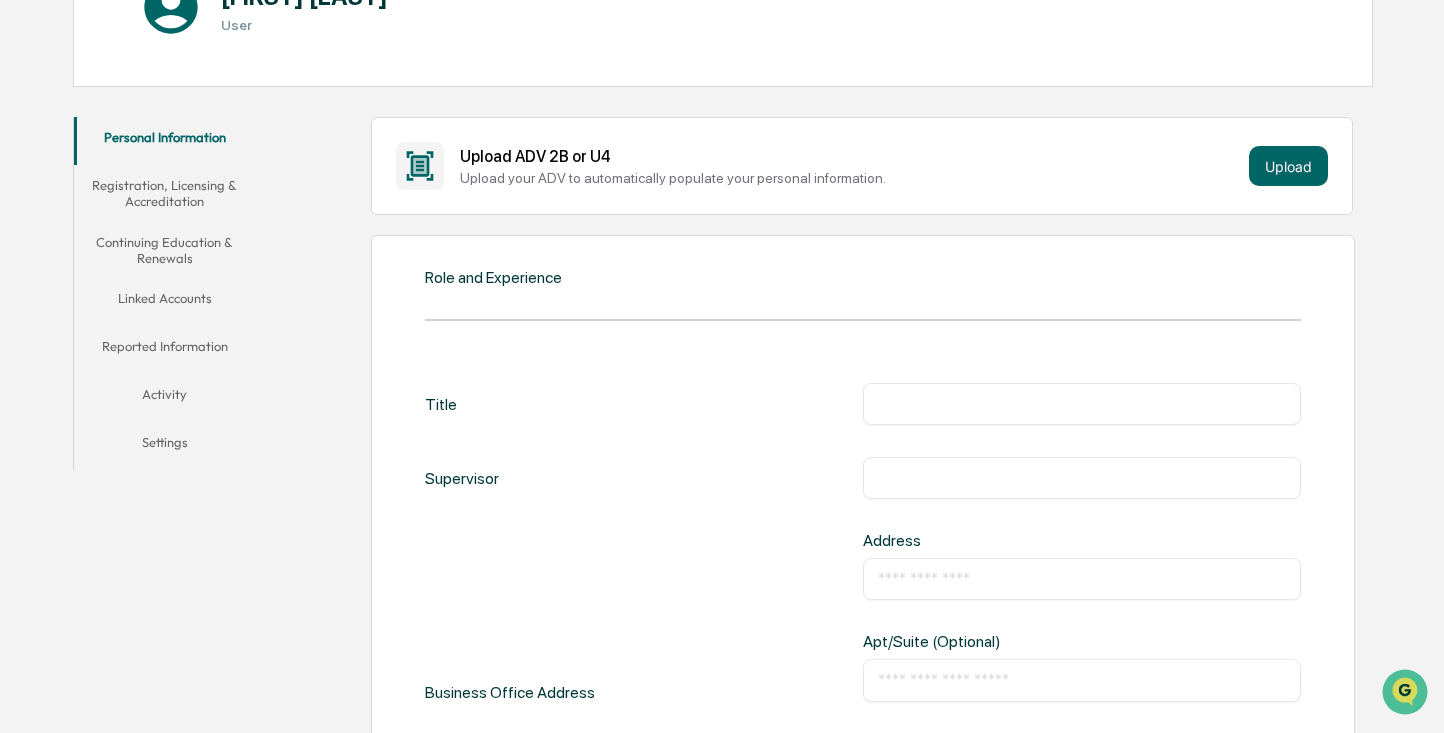 scroll, scrollTop: 300, scrollLeft: 0, axis: vertical 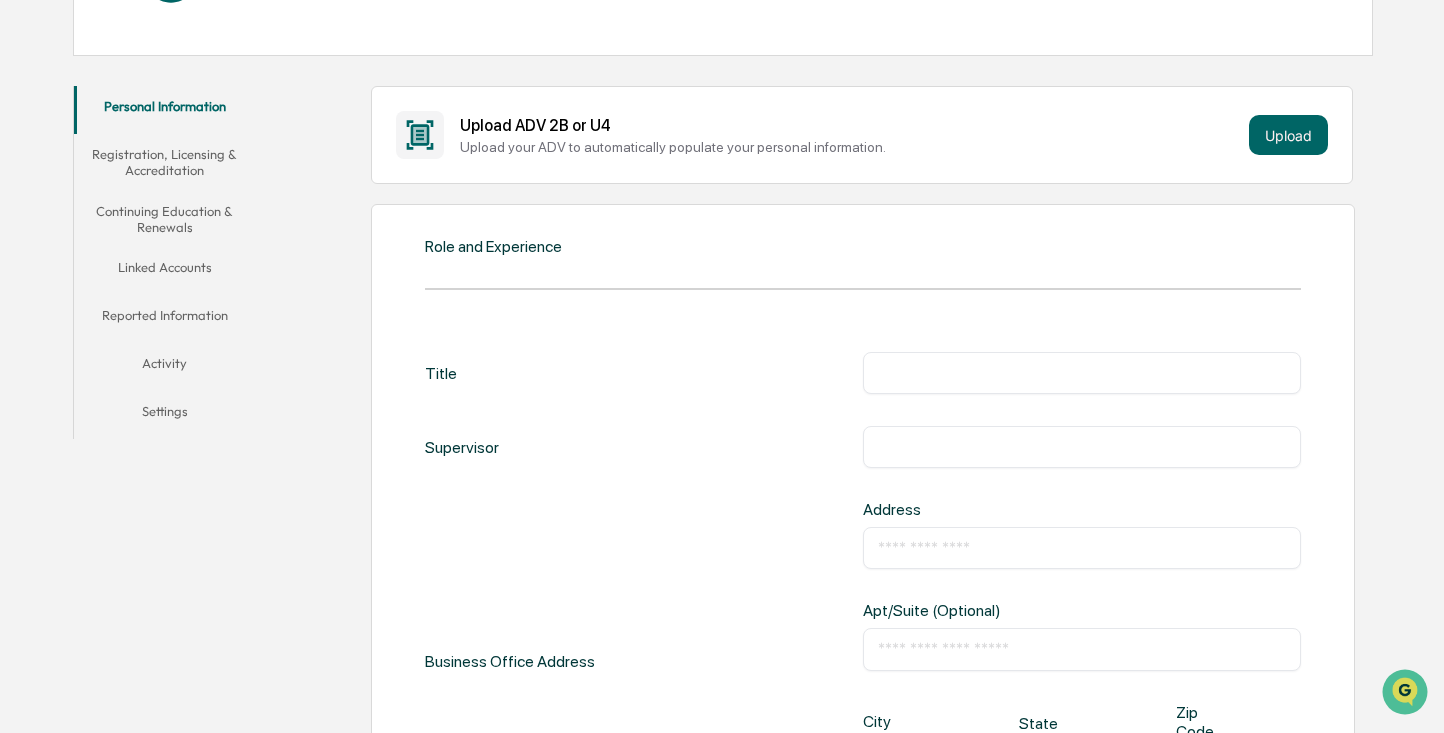 click at bounding box center (1082, 373) 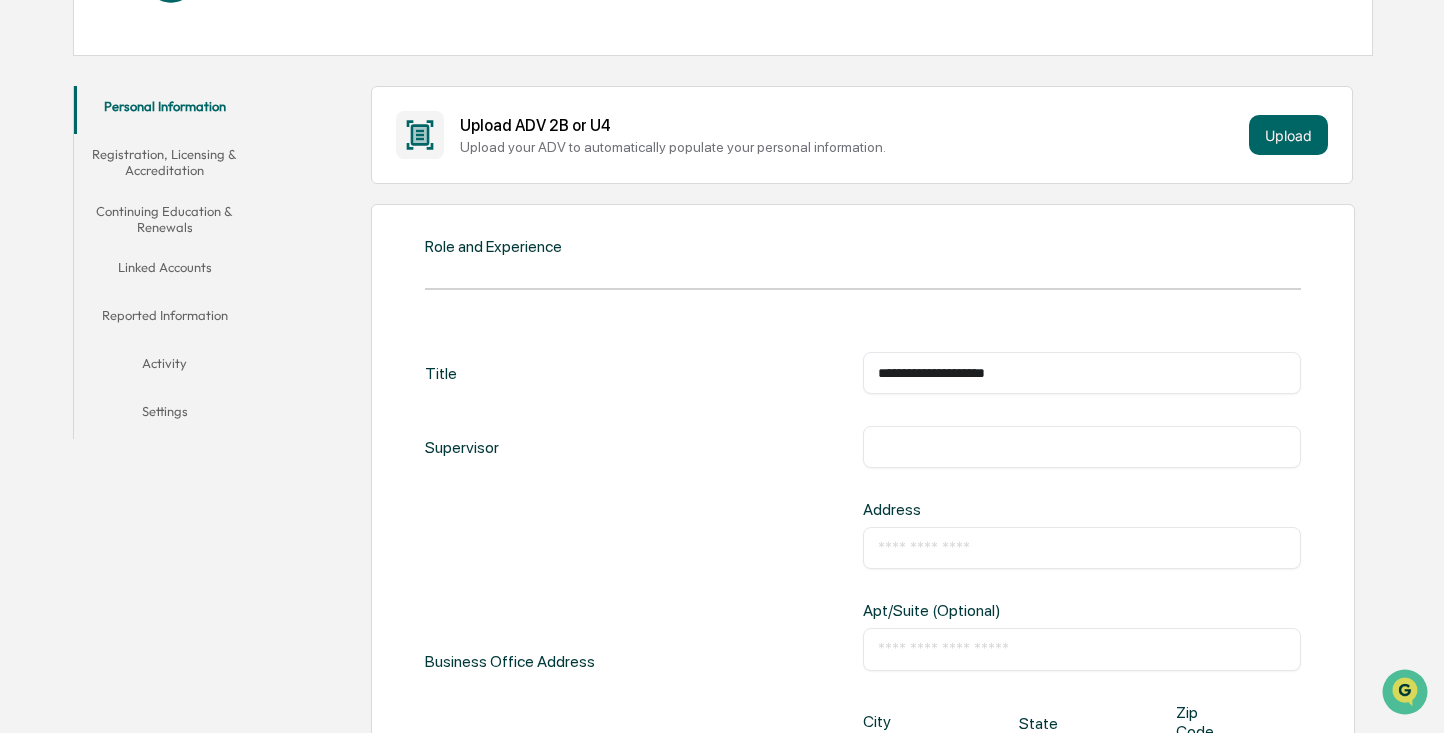 type on "**********" 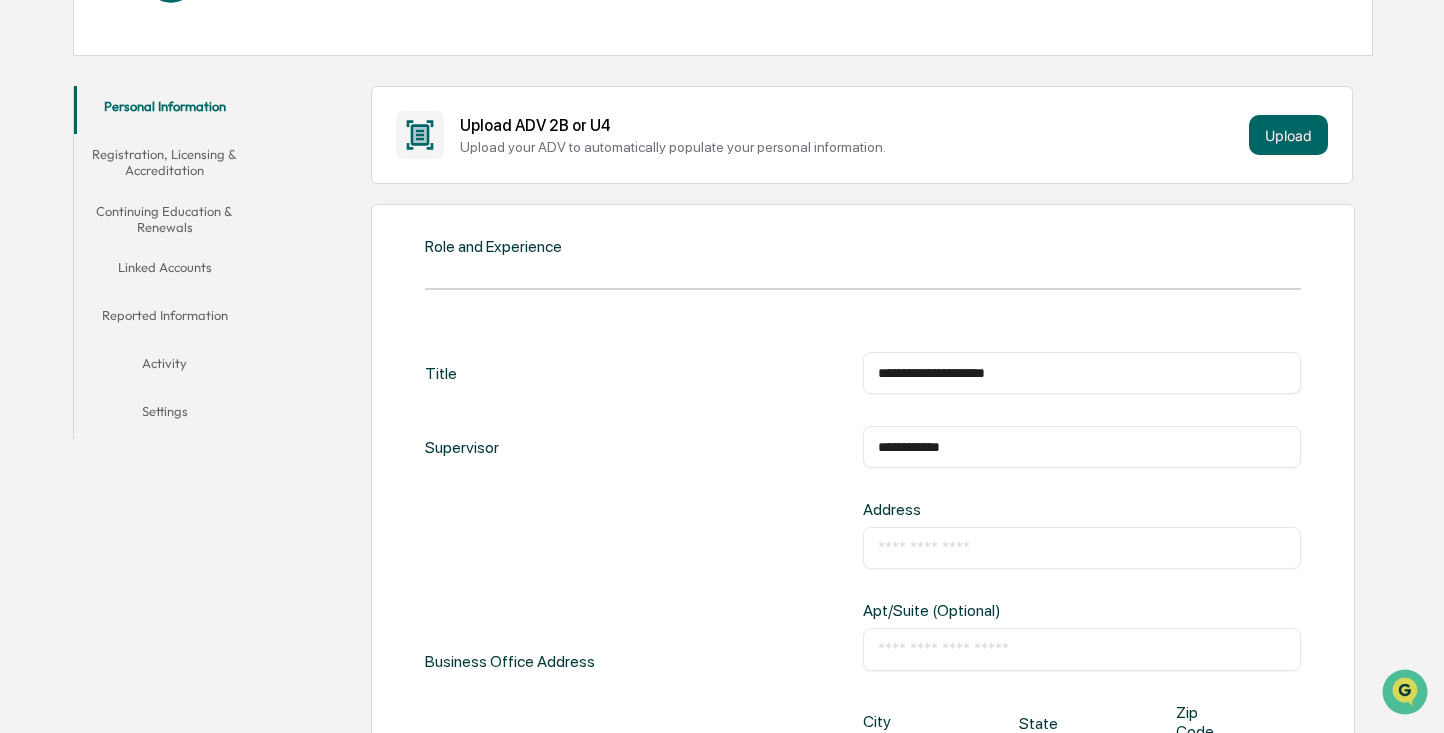 type on "**********" 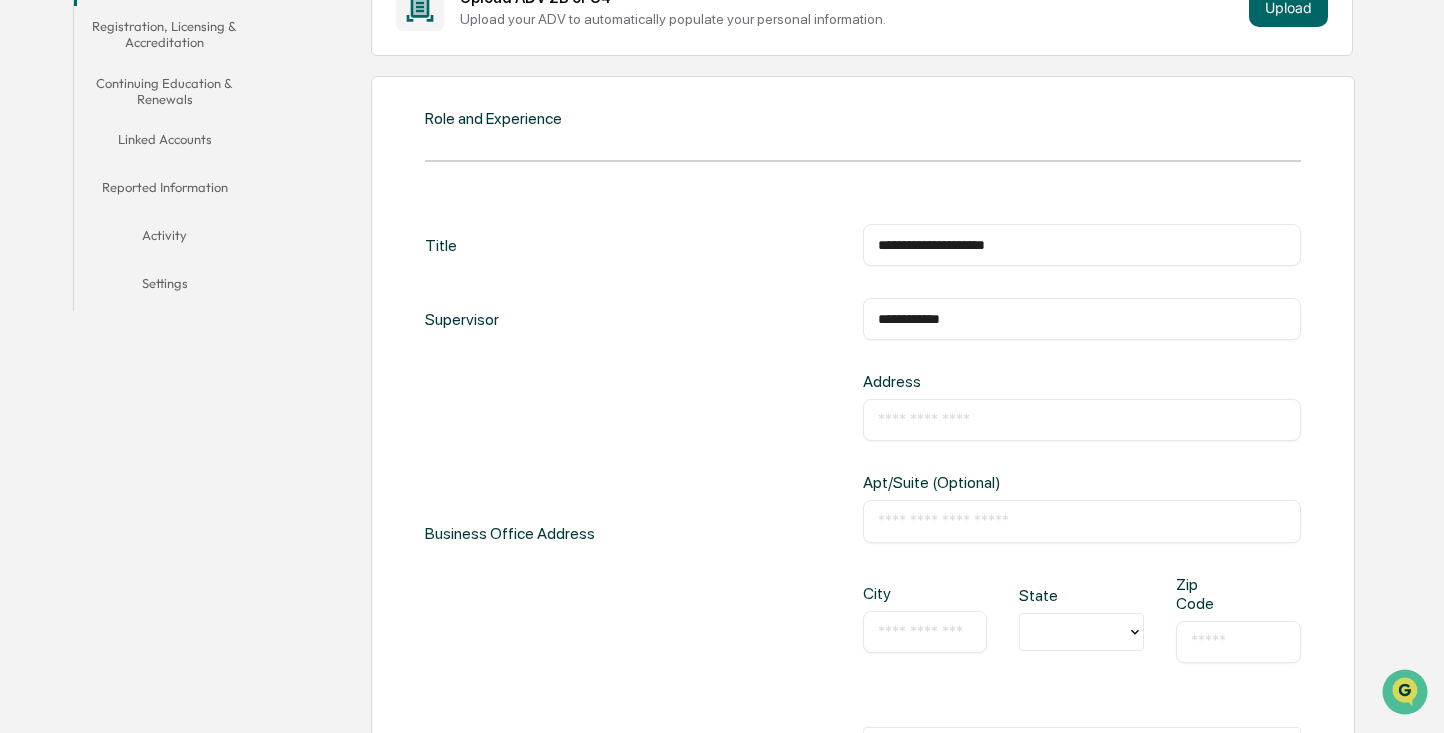 scroll, scrollTop: 500, scrollLeft: 0, axis: vertical 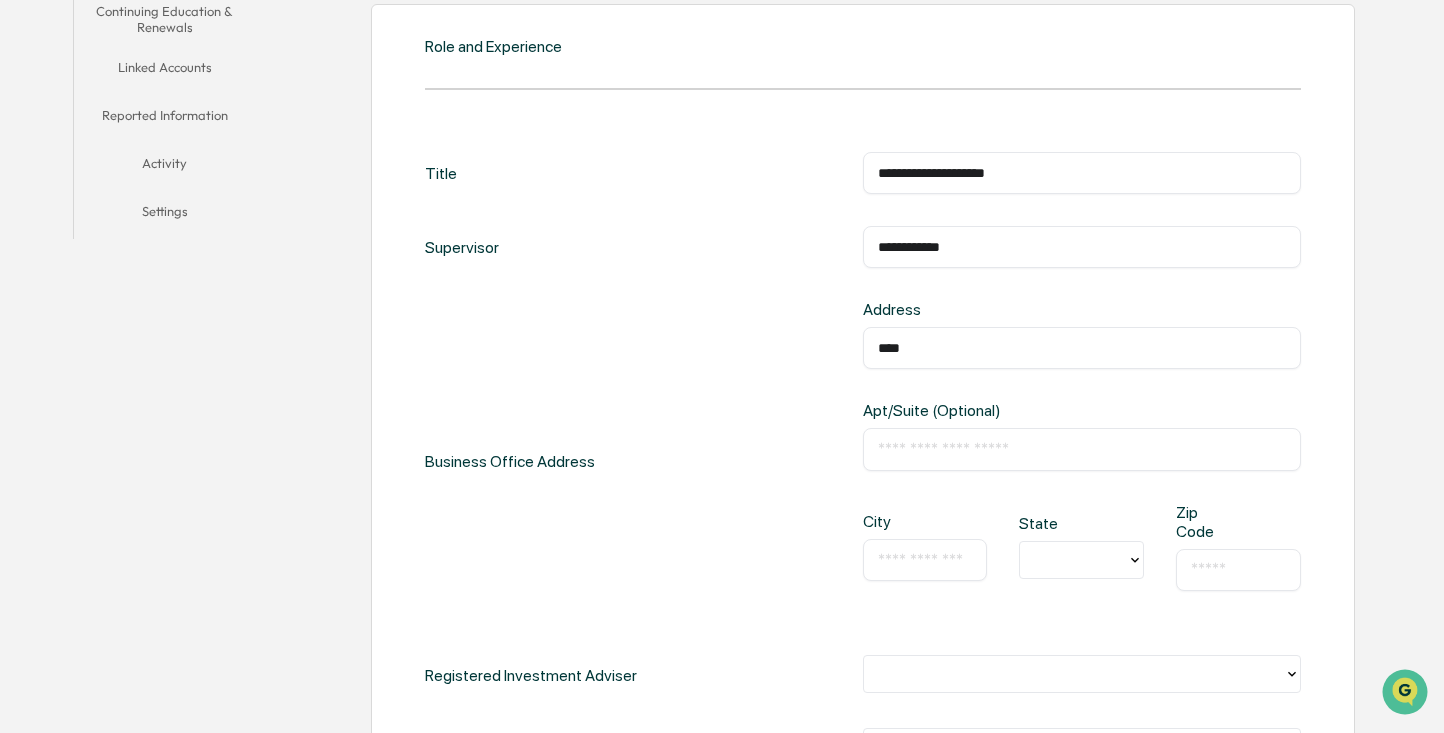 type on "**********" 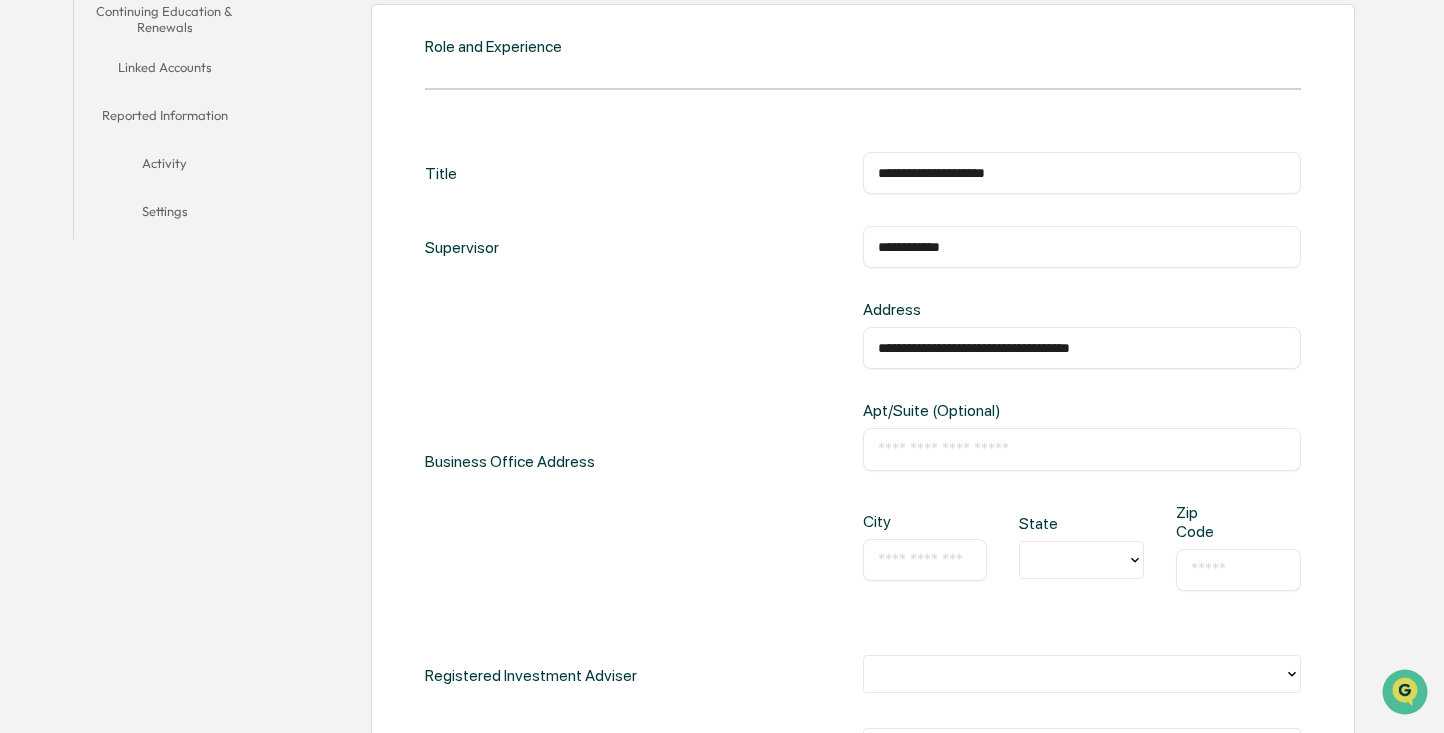 type on "*****" 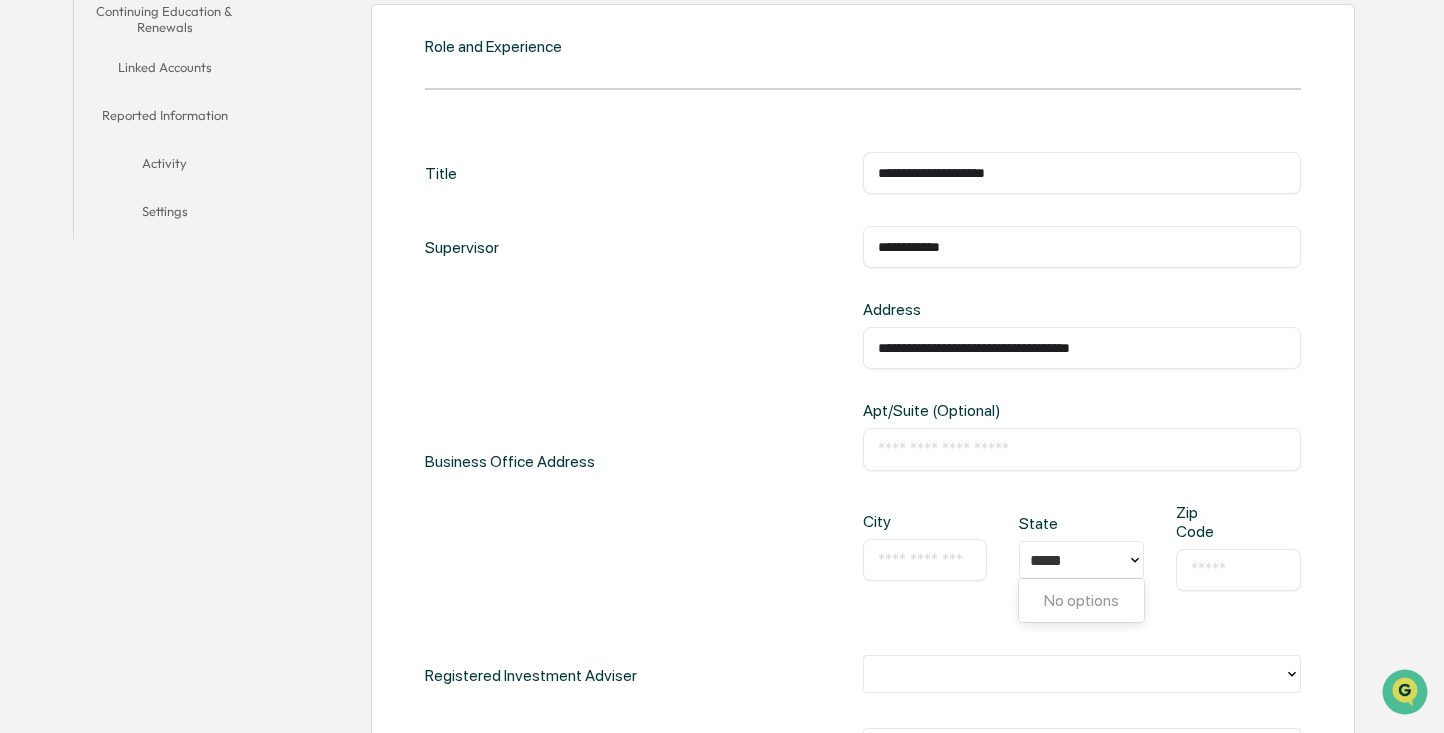 click at bounding box center (925, 560) 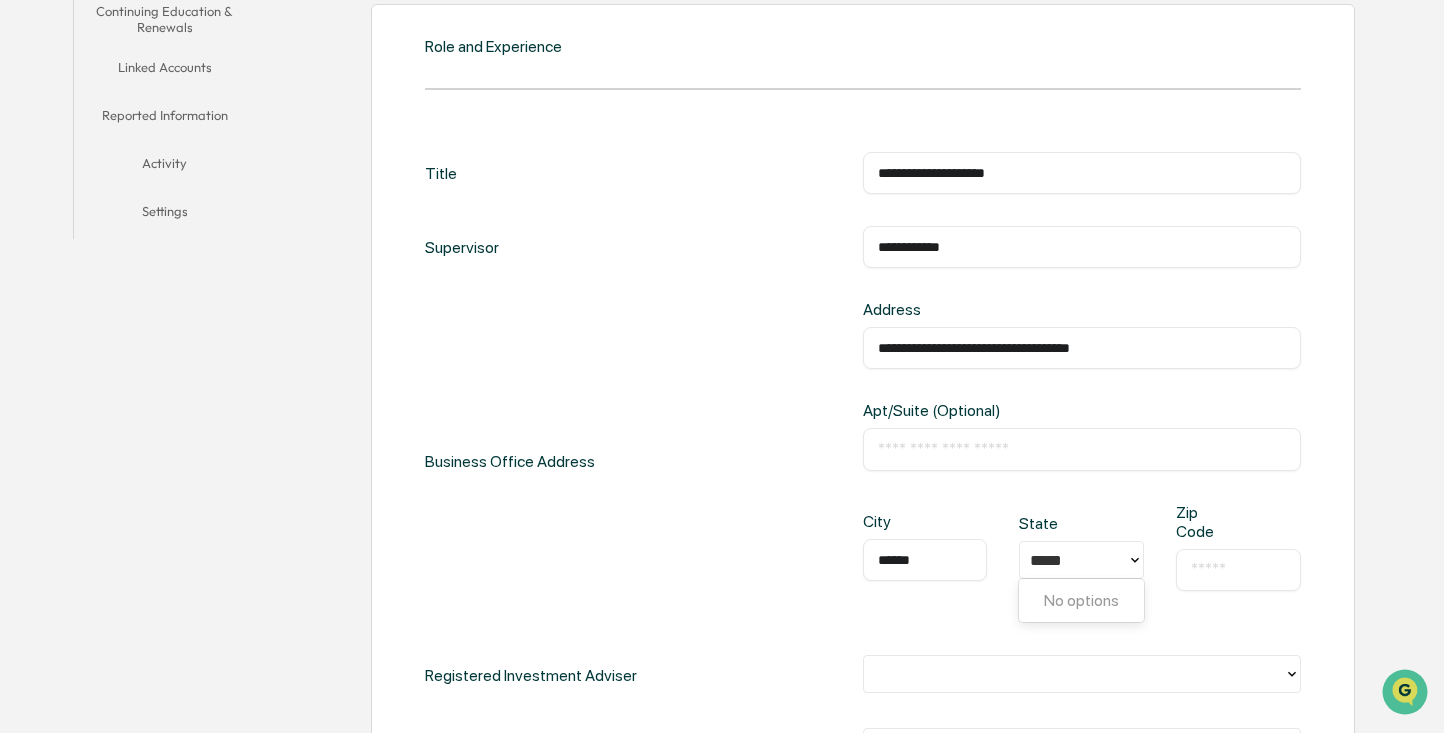 type on "******" 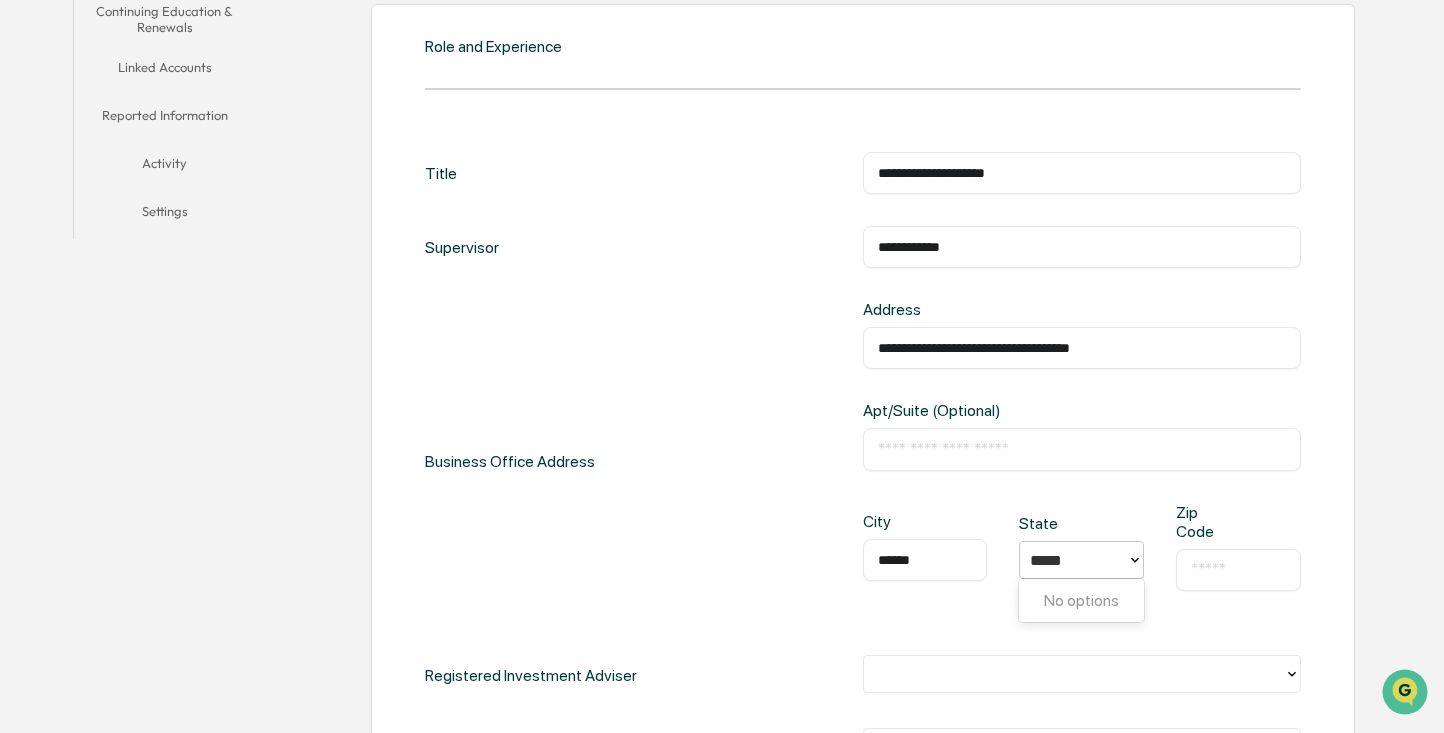 click 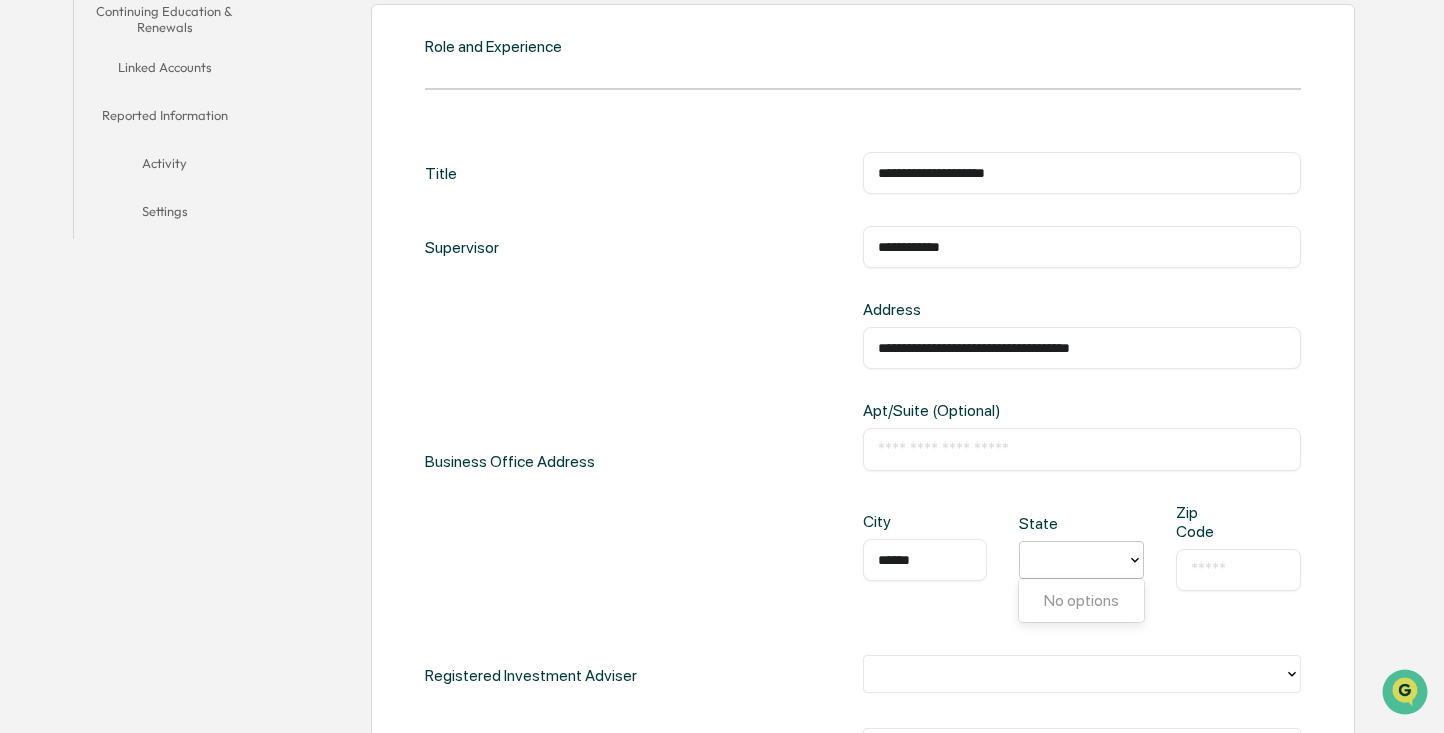 click at bounding box center (1238, 570) 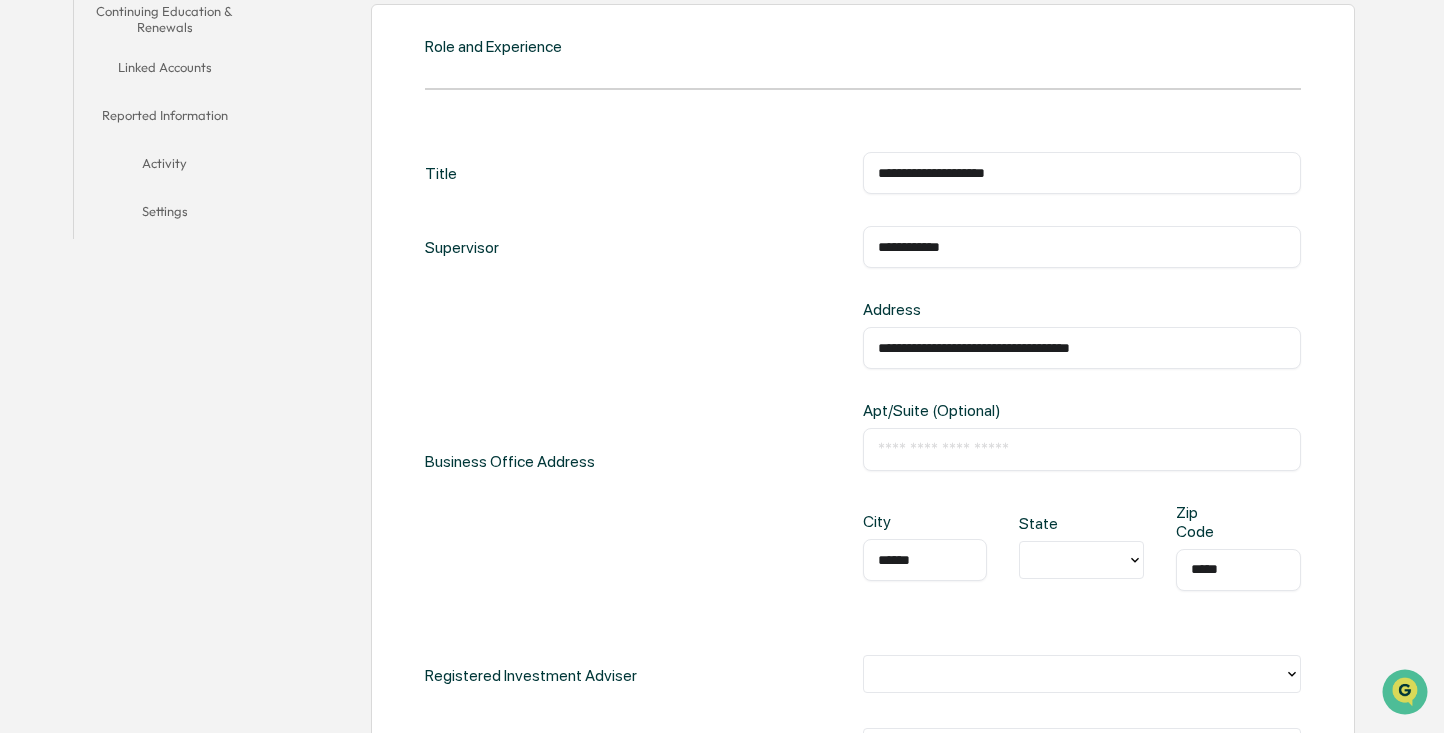 type on "*****" 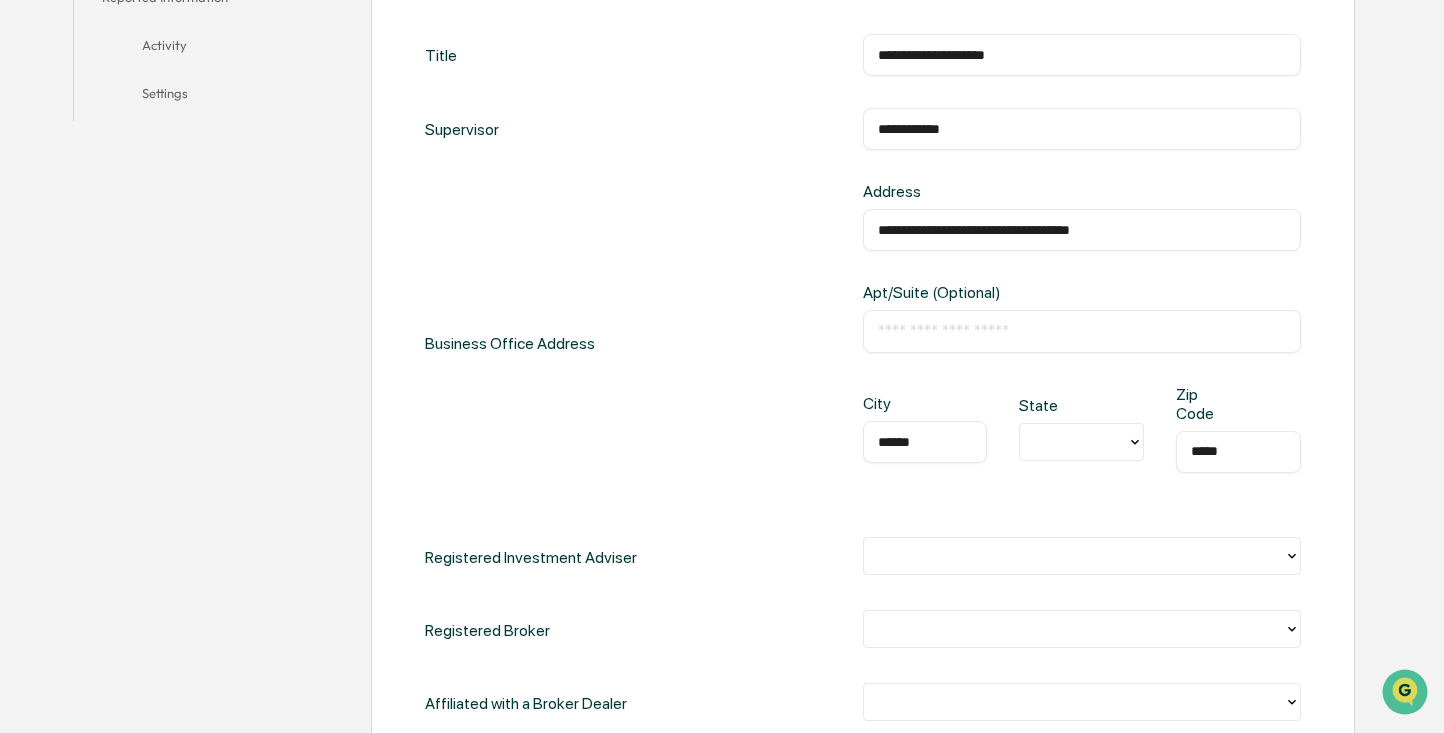 scroll, scrollTop: 700, scrollLeft: 0, axis: vertical 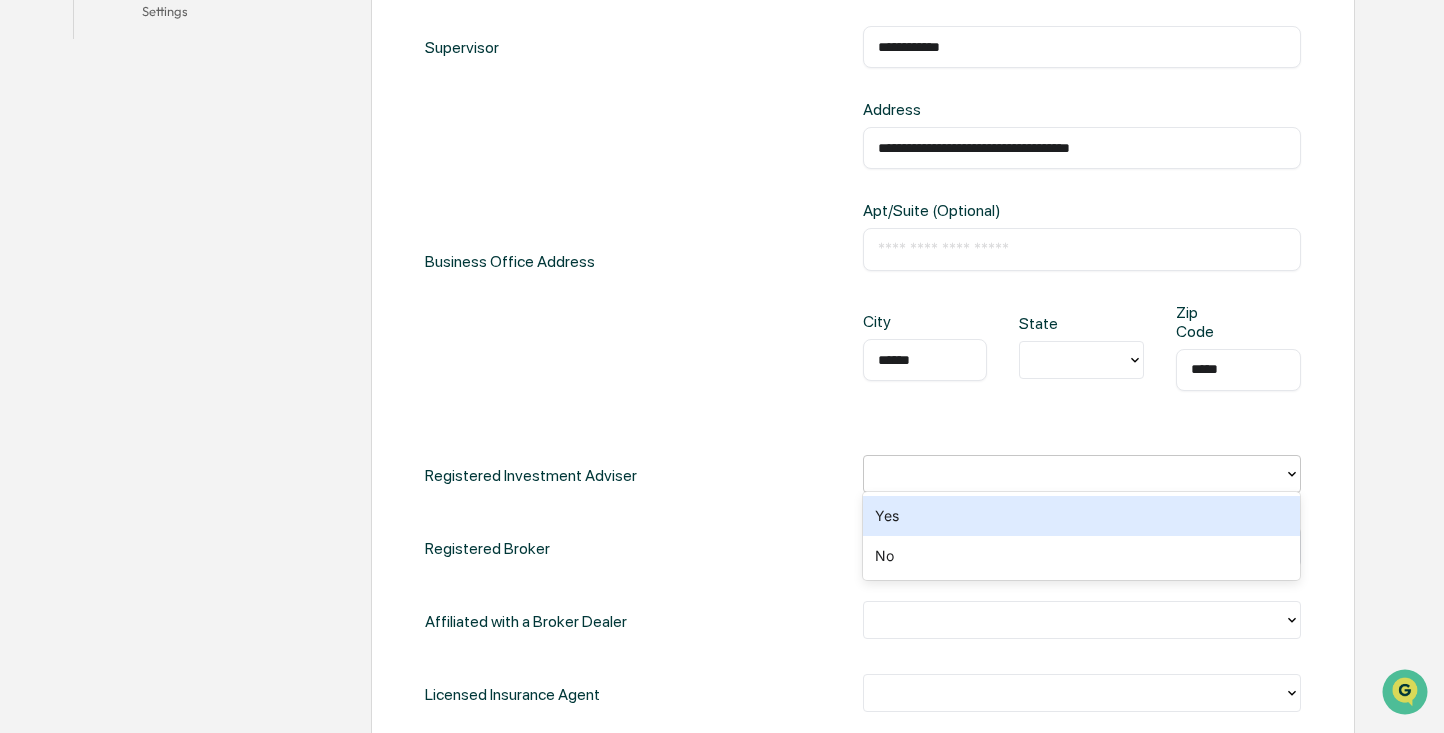 click 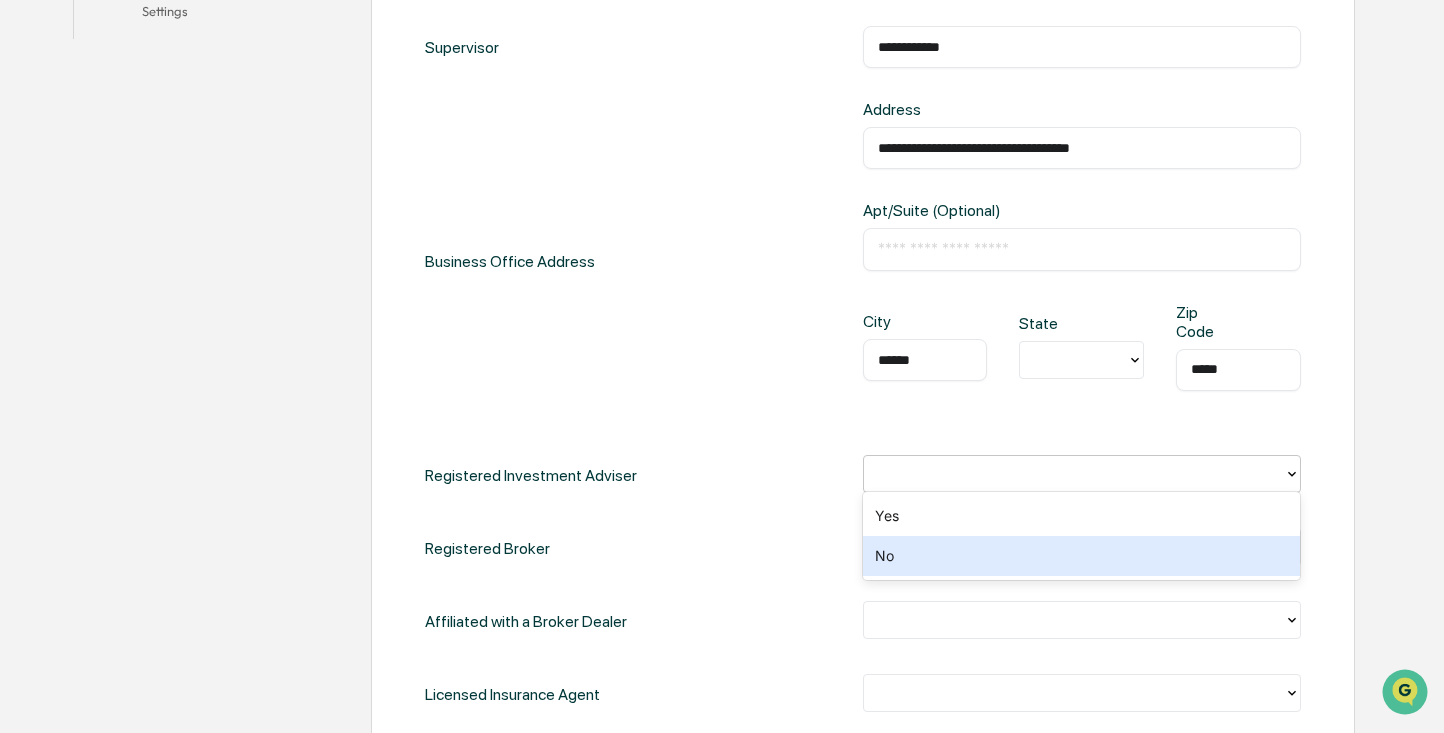 click on "No" at bounding box center (1082, 556) 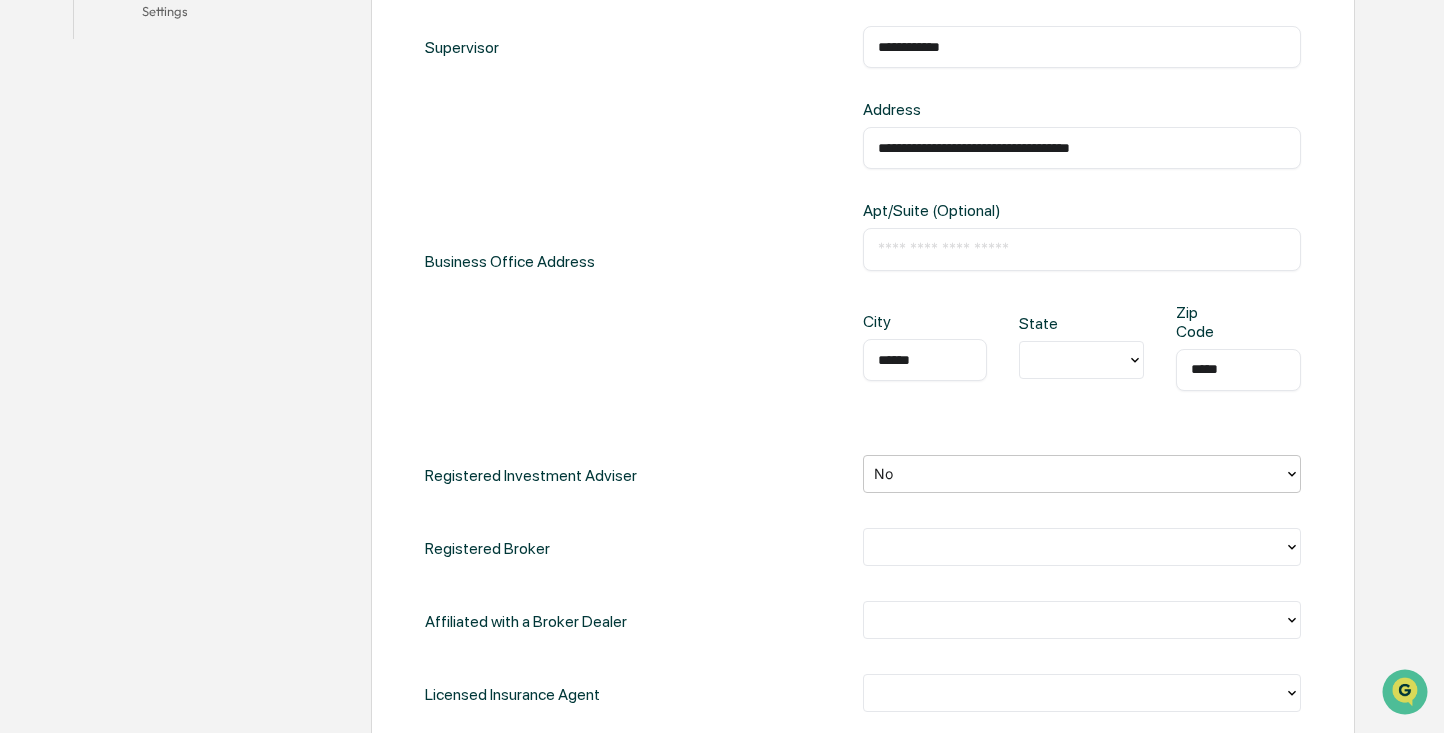 click 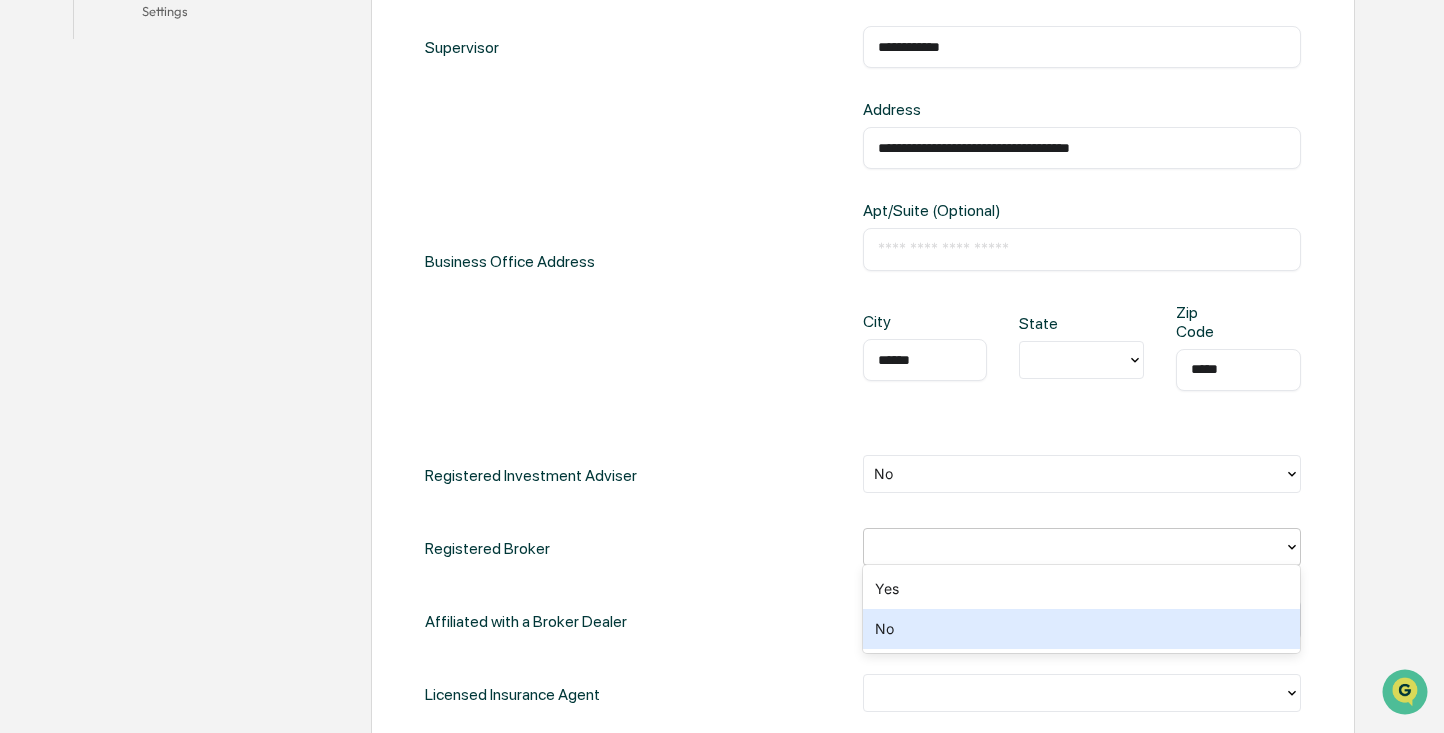 click on "No" at bounding box center (1082, 629) 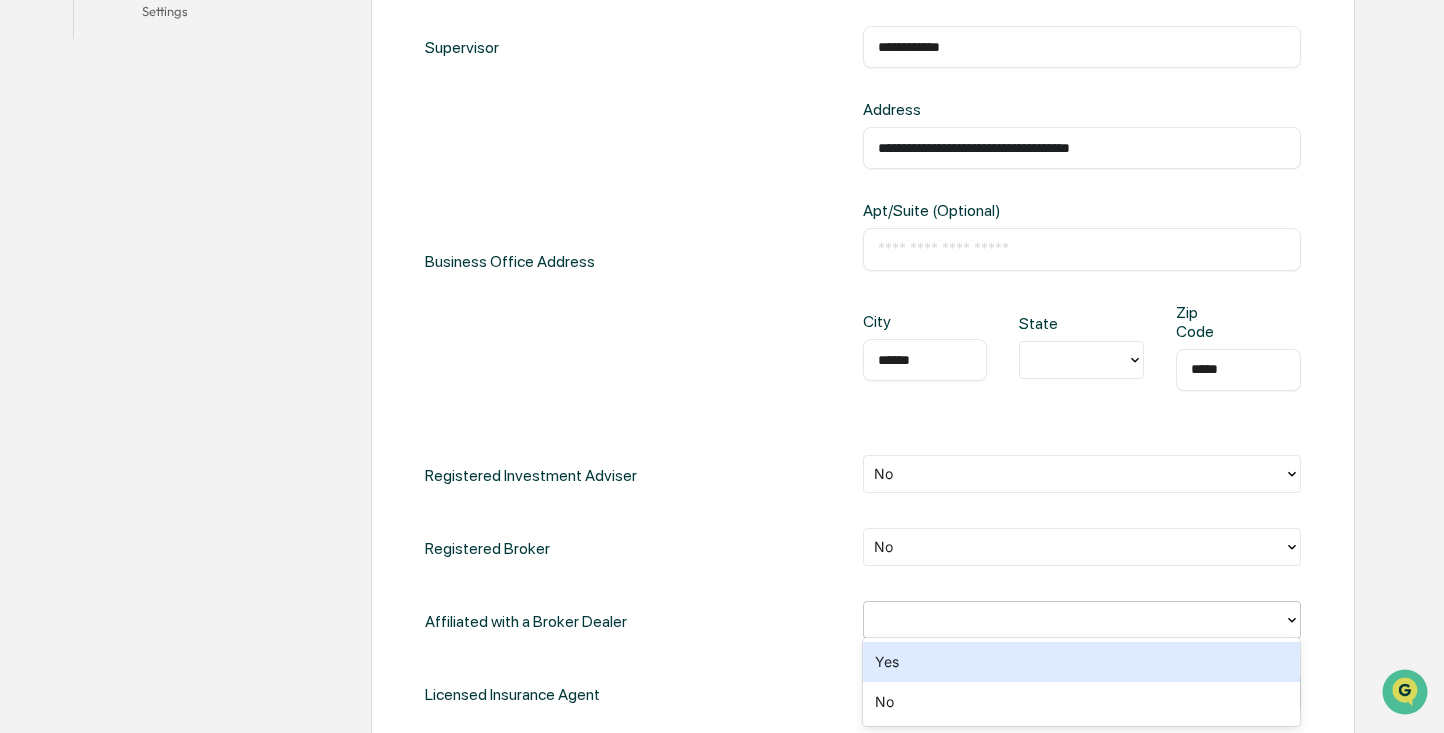 click 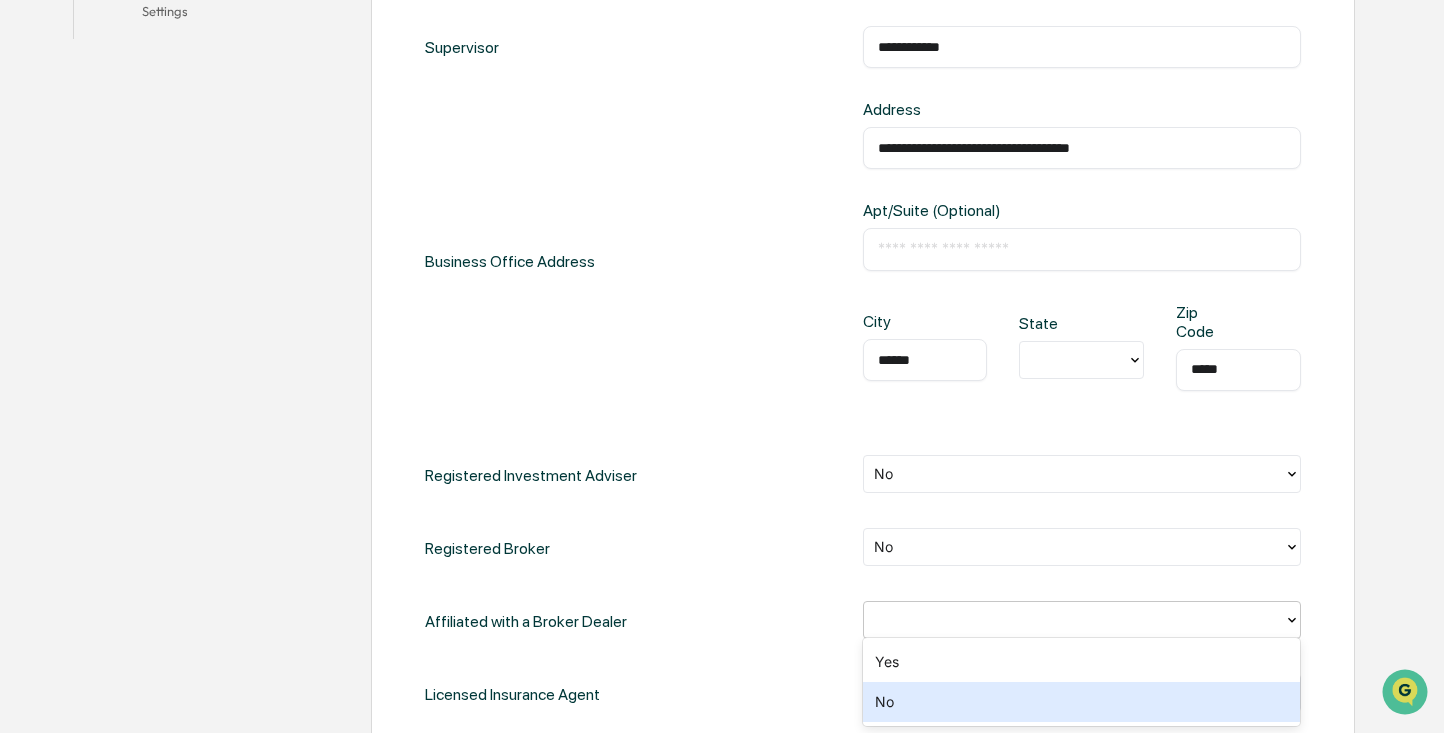 click on "No" at bounding box center (1082, 702) 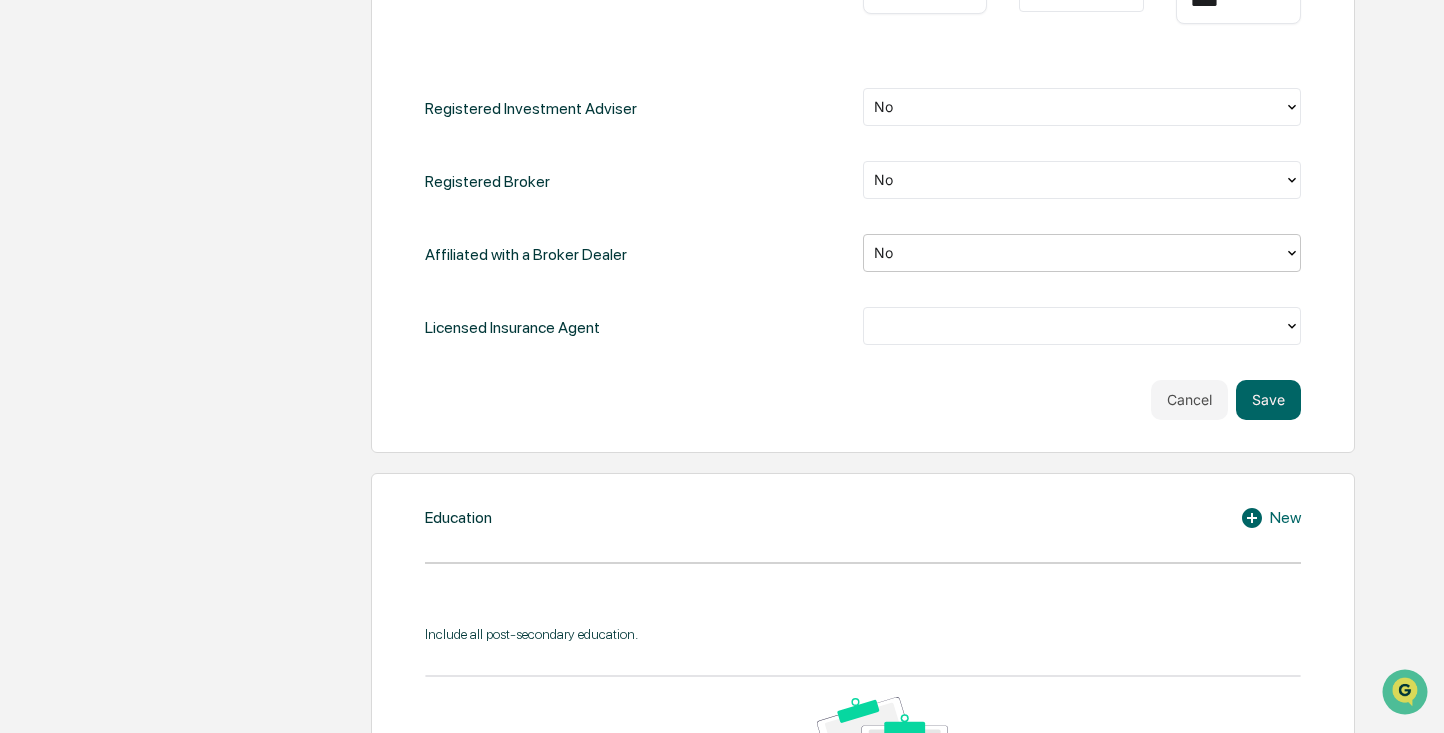 scroll, scrollTop: 1100, scrollLeft: 0, axis: vertical 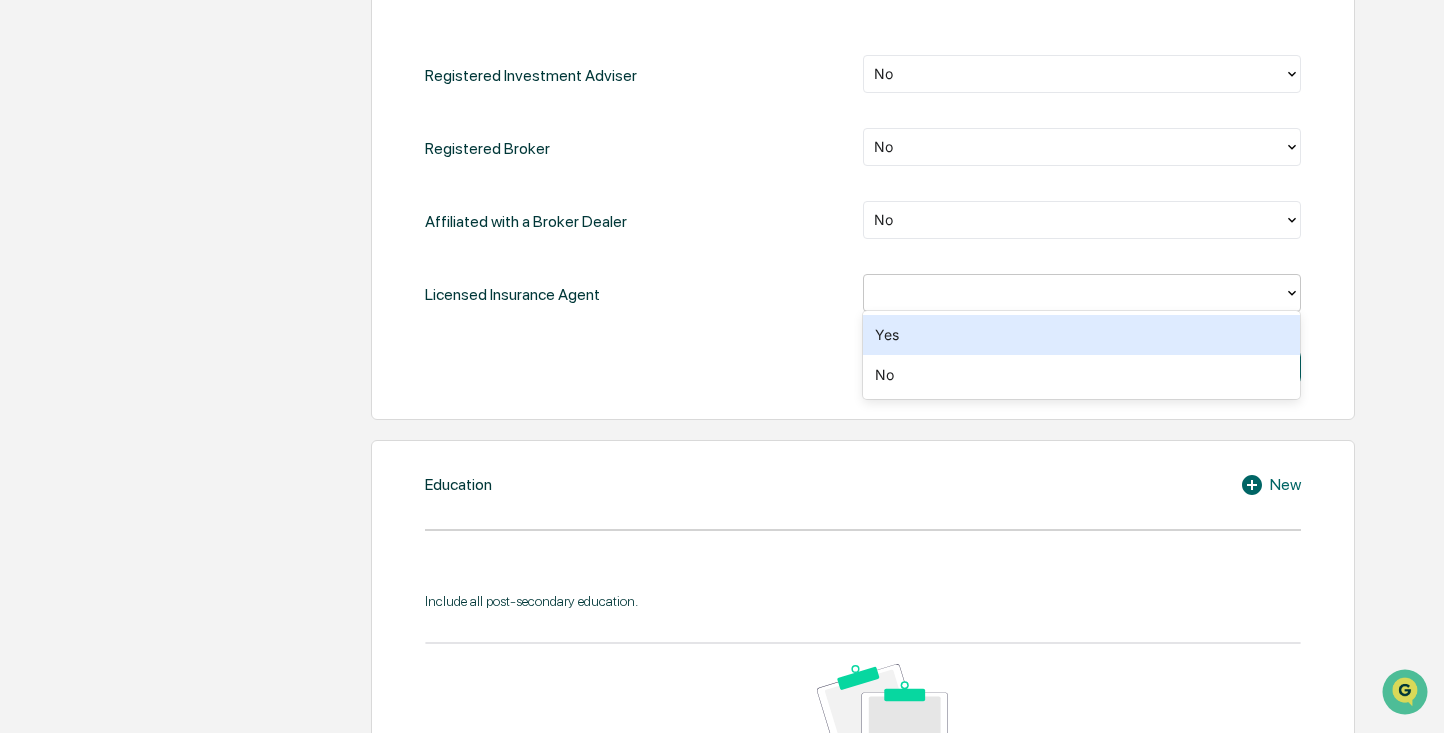 click 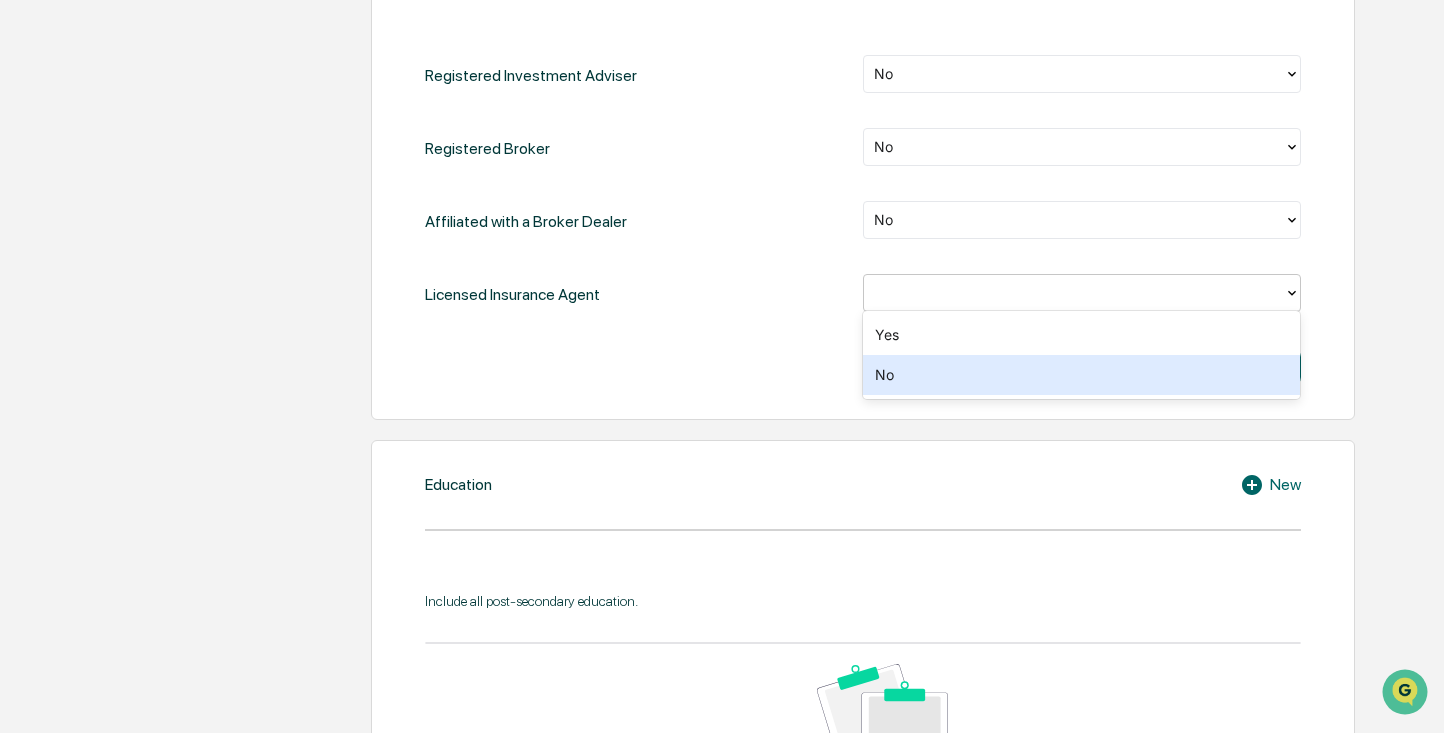 click on "No" at bounding box center [1082, 375] 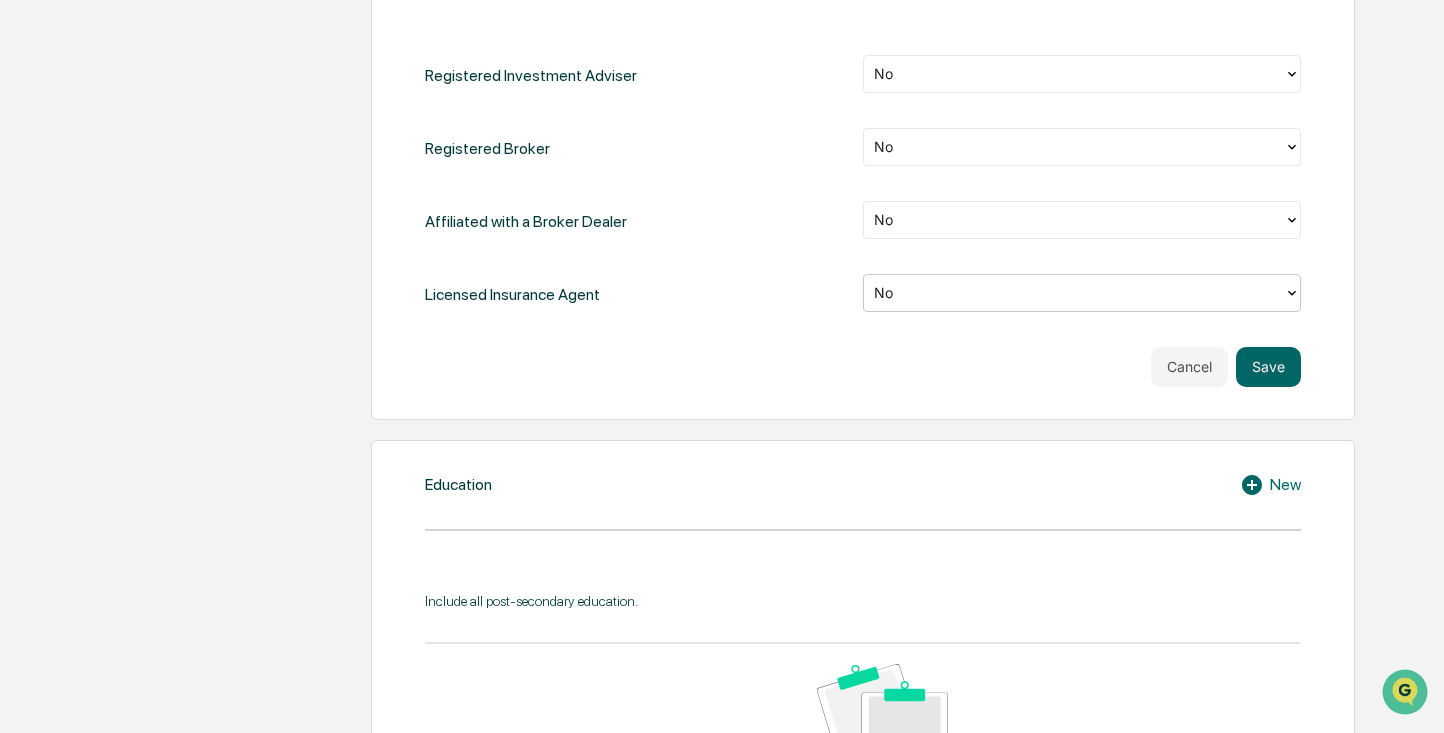 click 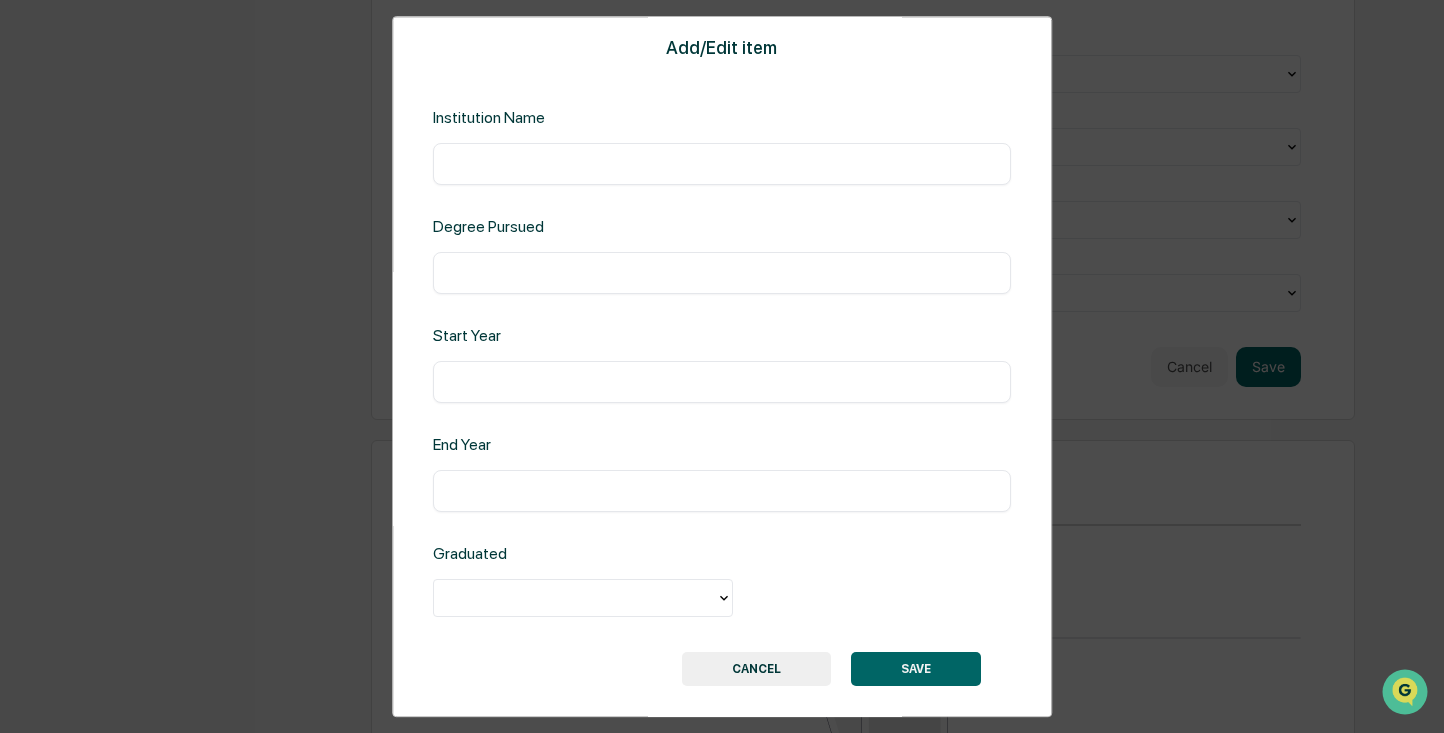 click at bounding box center [722, 164] 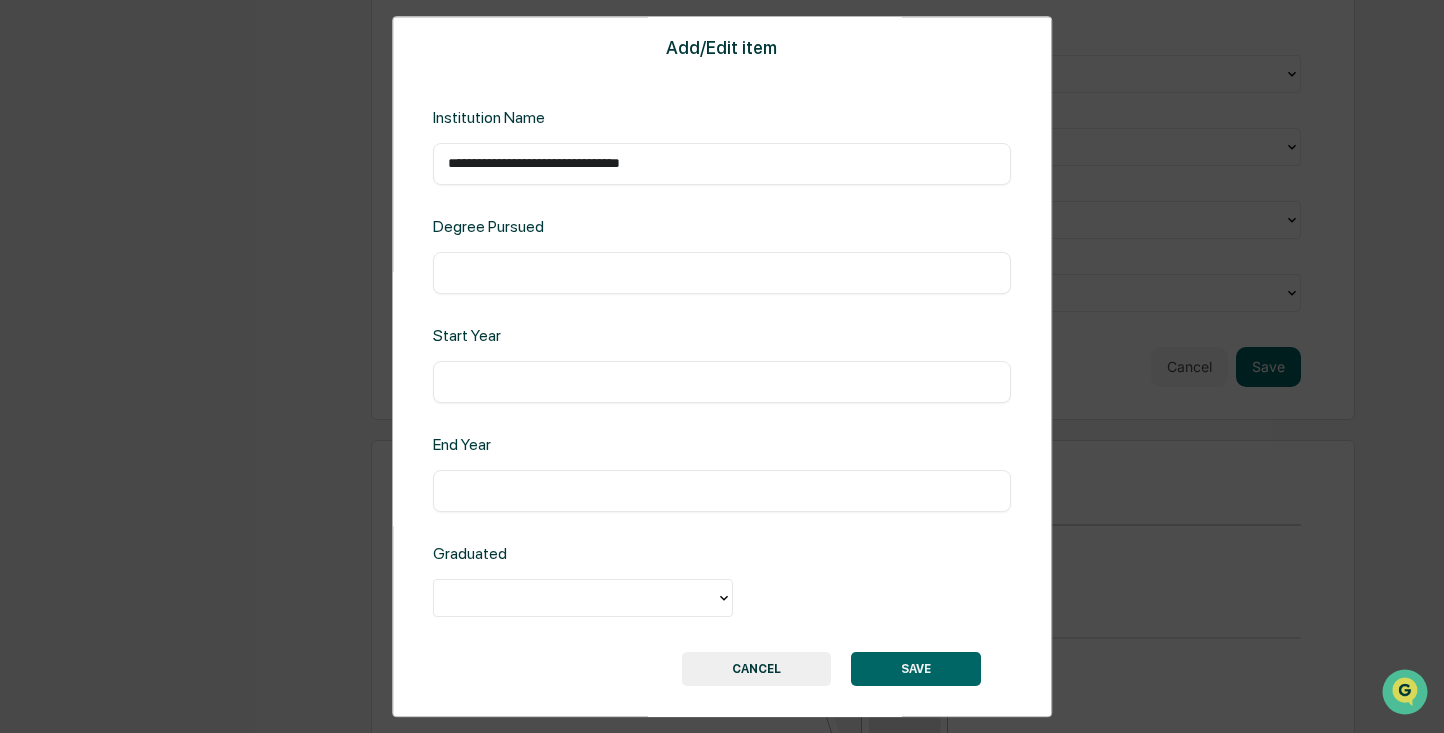 type on "**********" 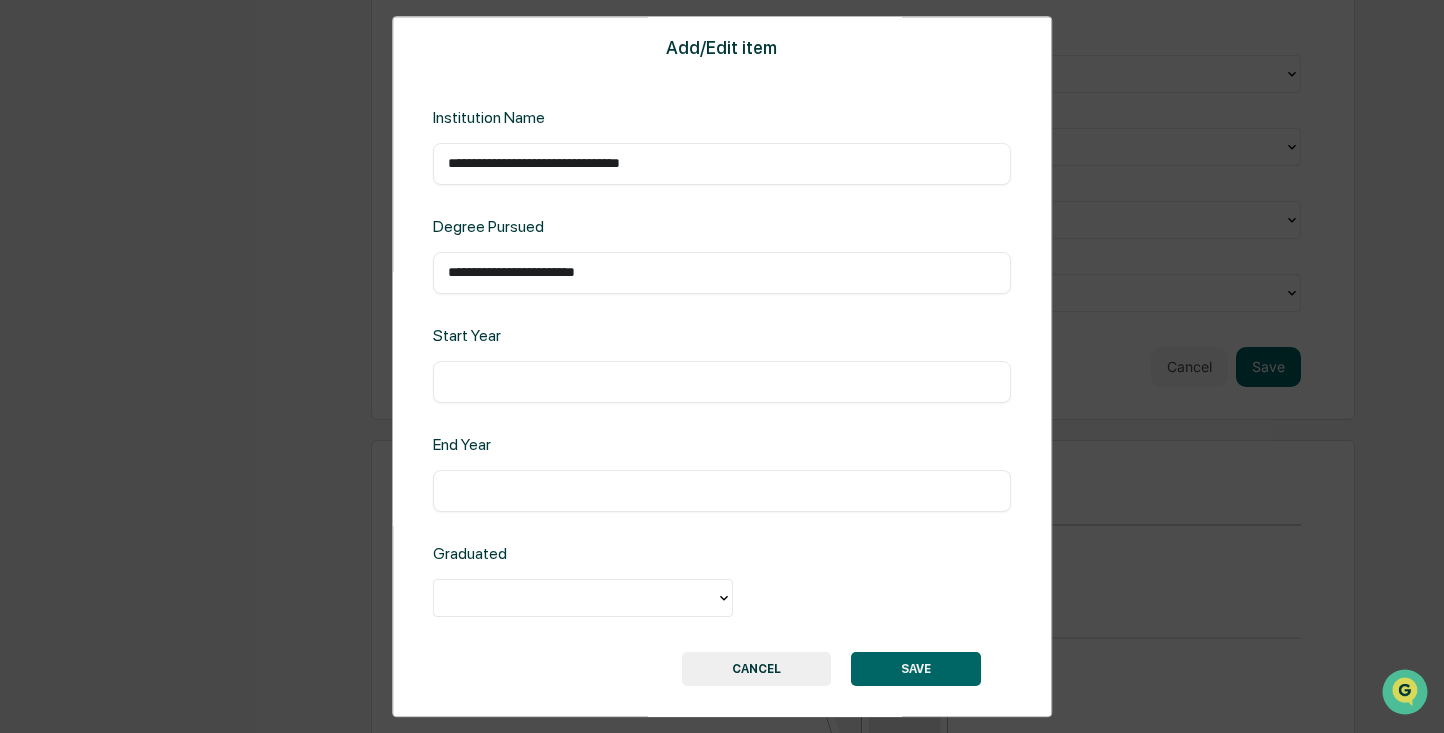 type on "**********" 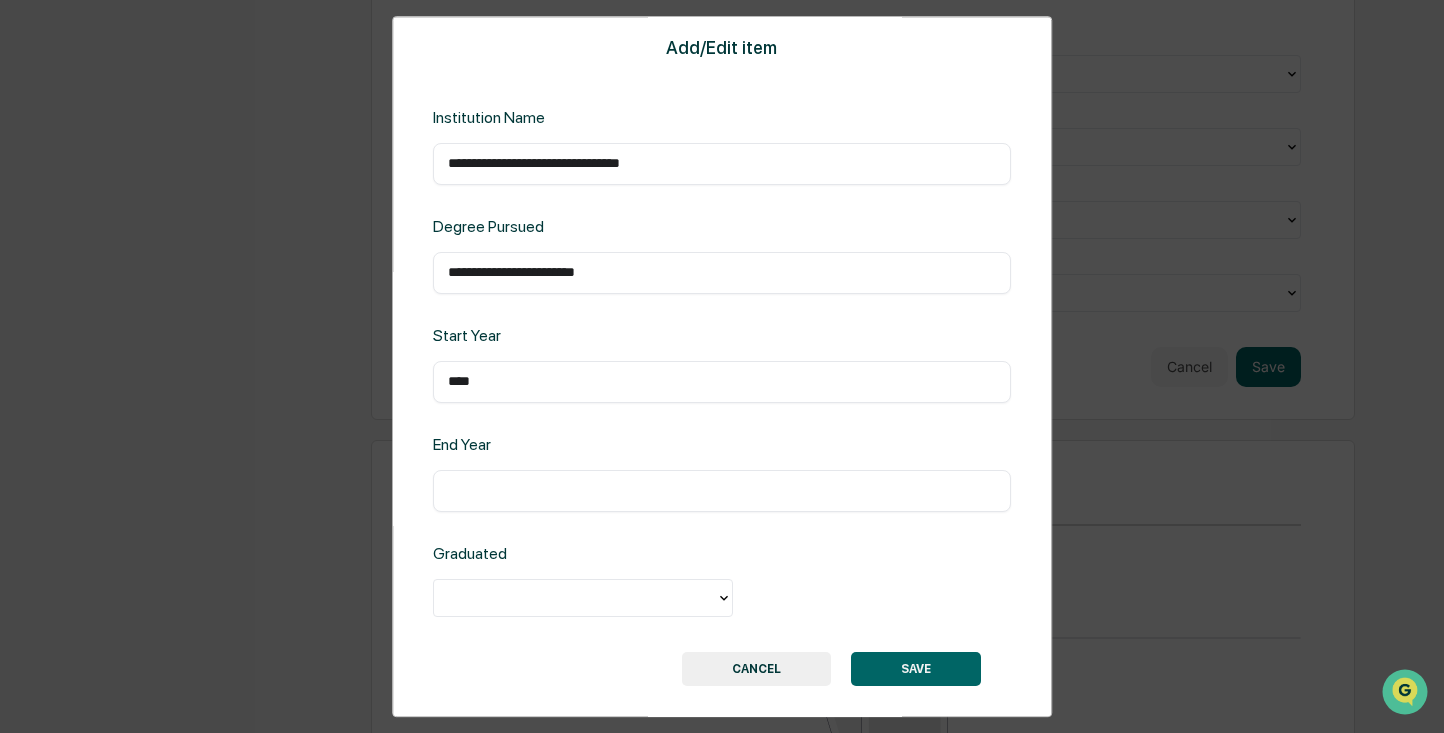 type on "****" 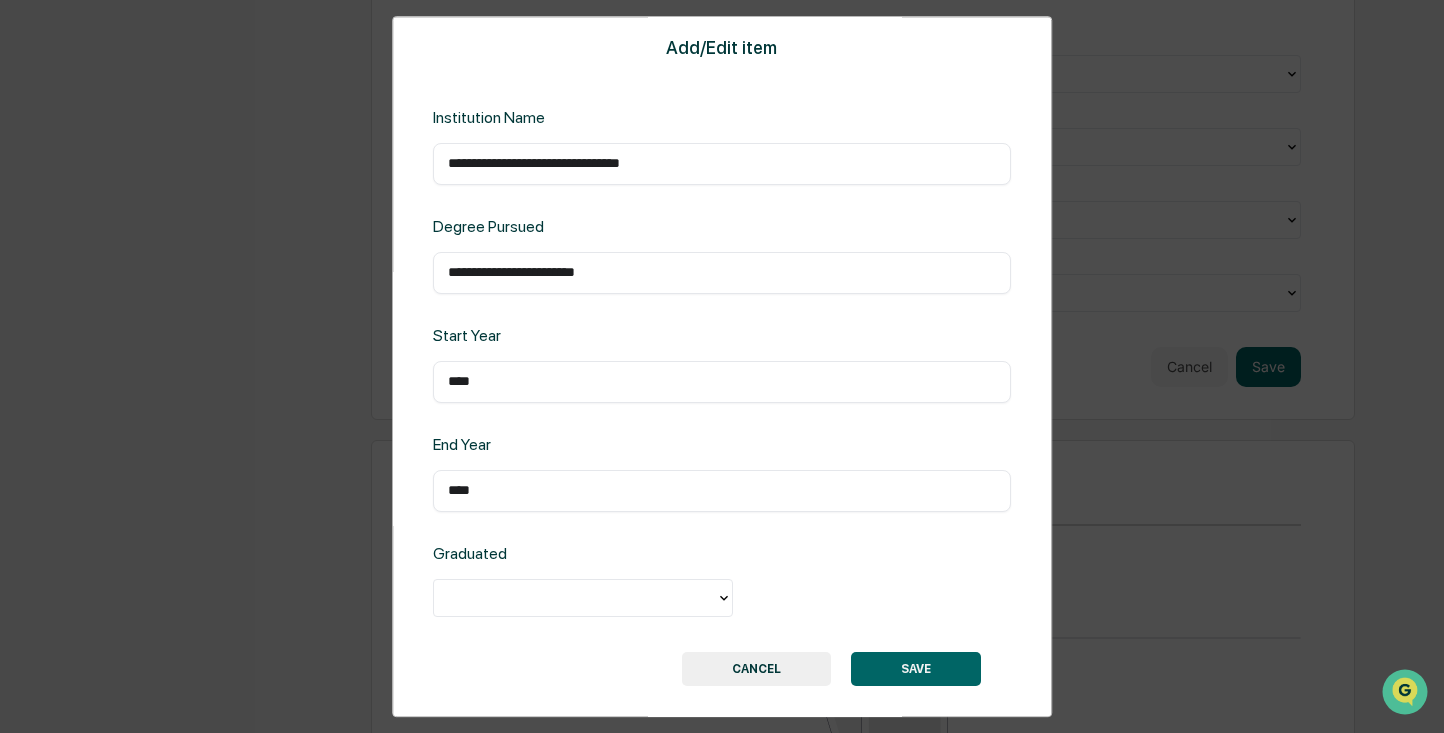 type on "****" 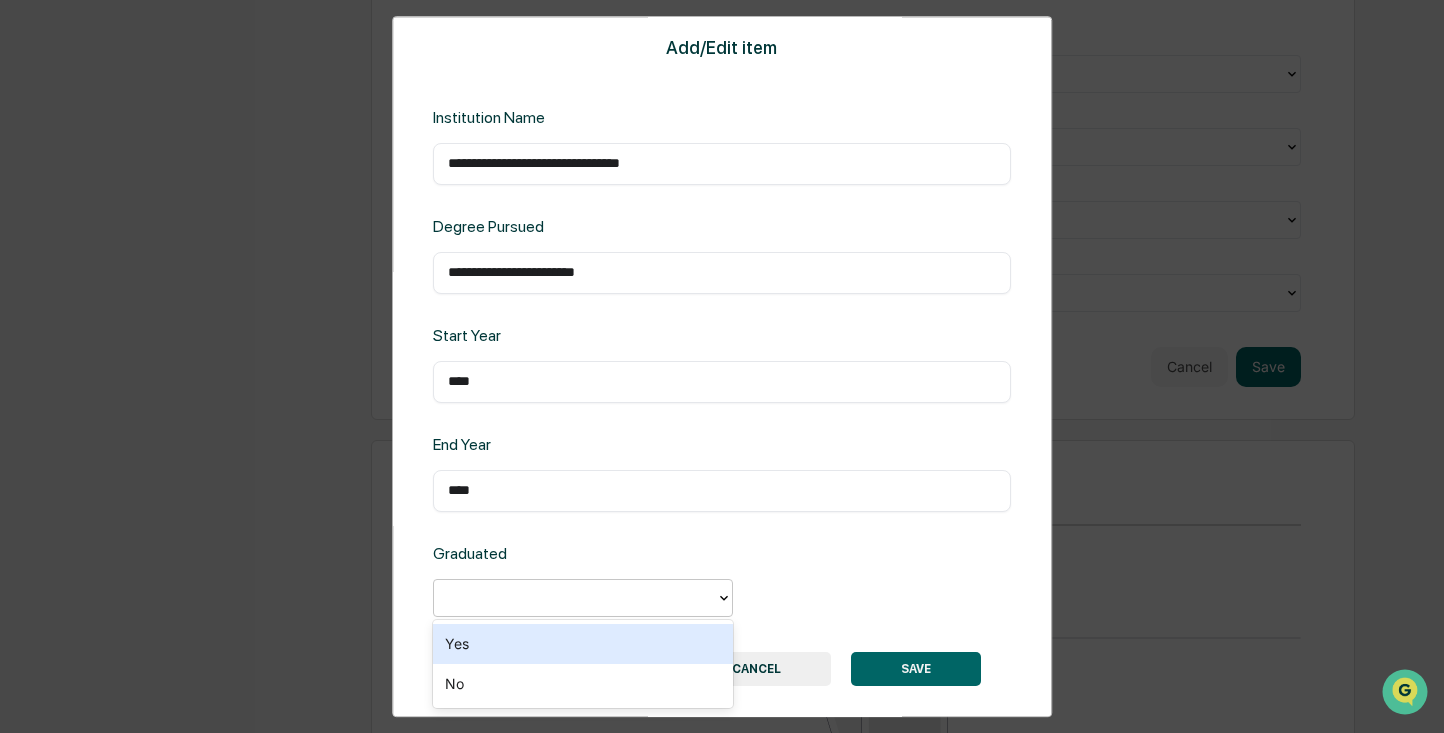 click 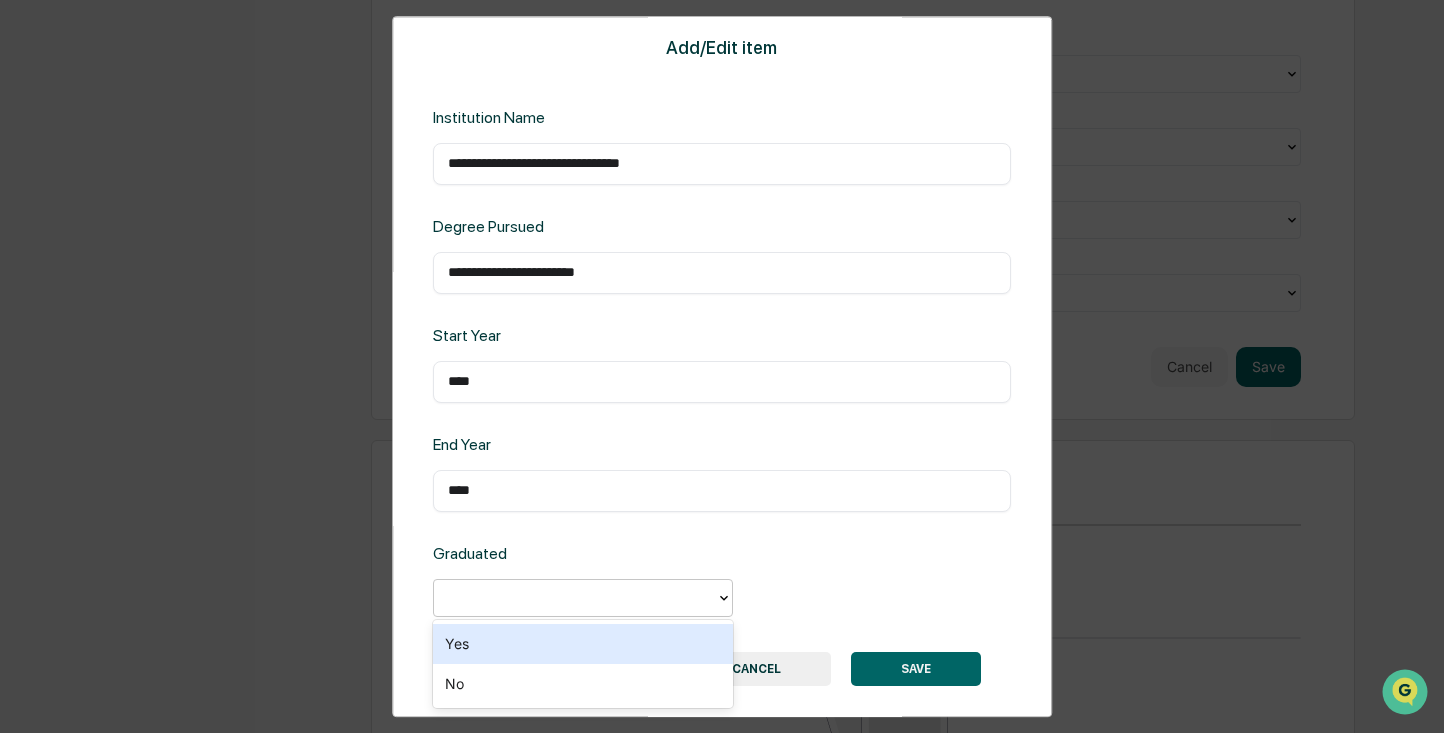 click on "Yes" at bounding box center (583, 644) 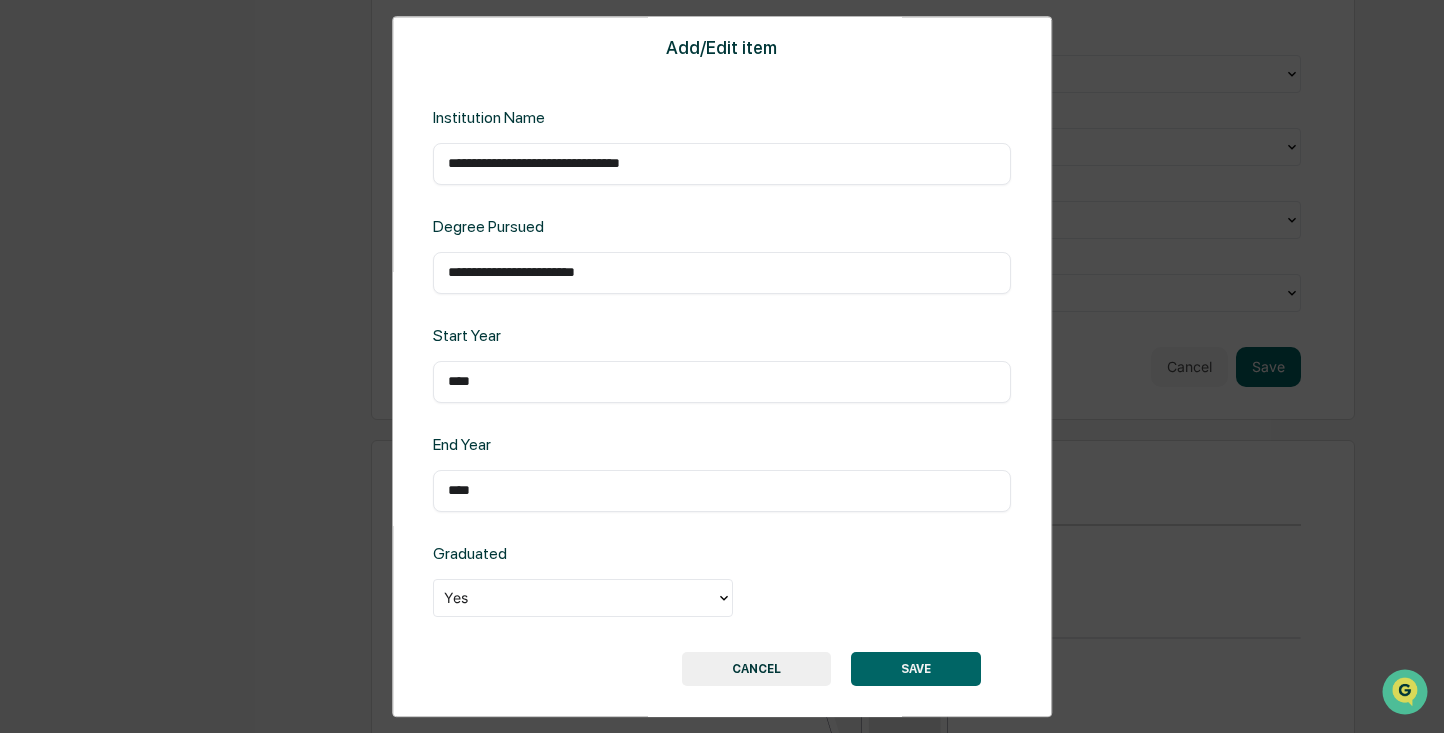 click on "SAVE" at bounding box center [916, 669] 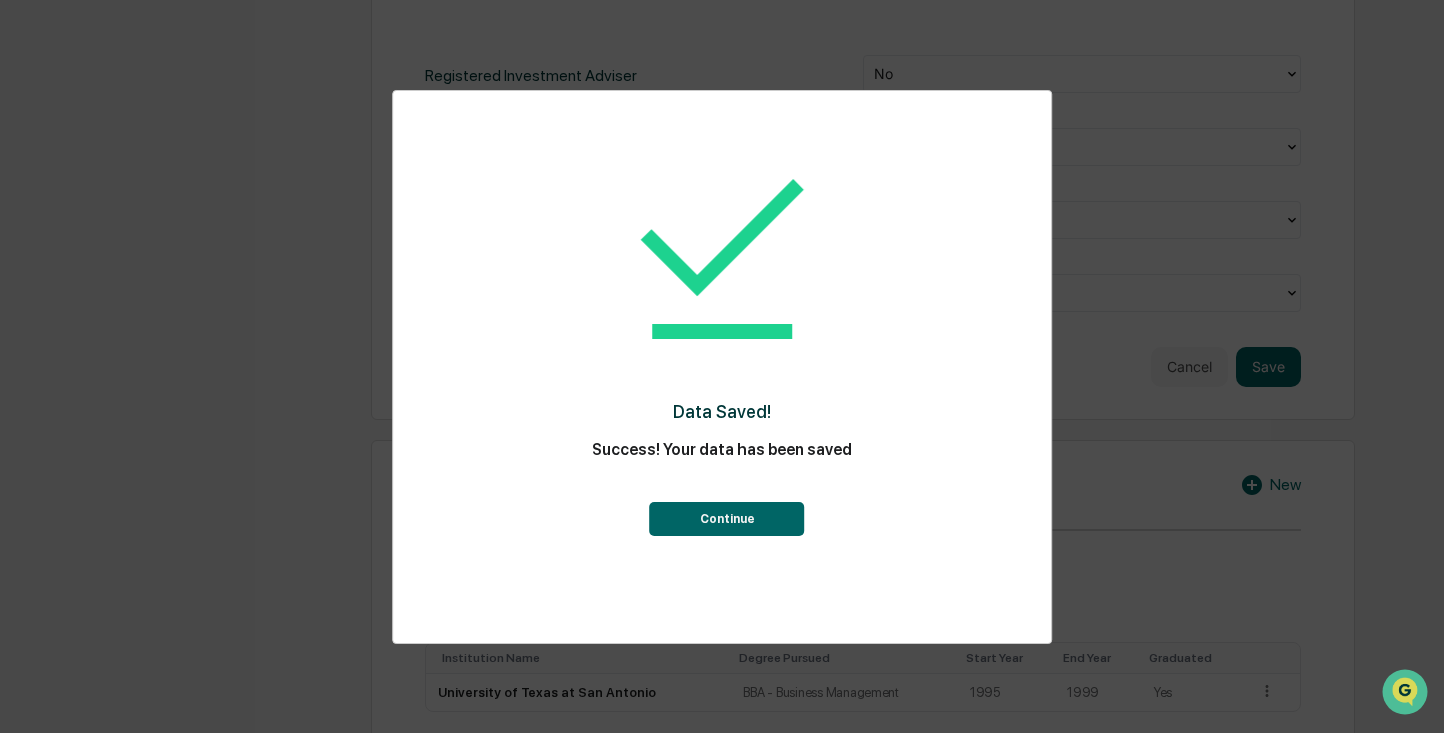 click on "Continue" at bounding box center [727, 519] 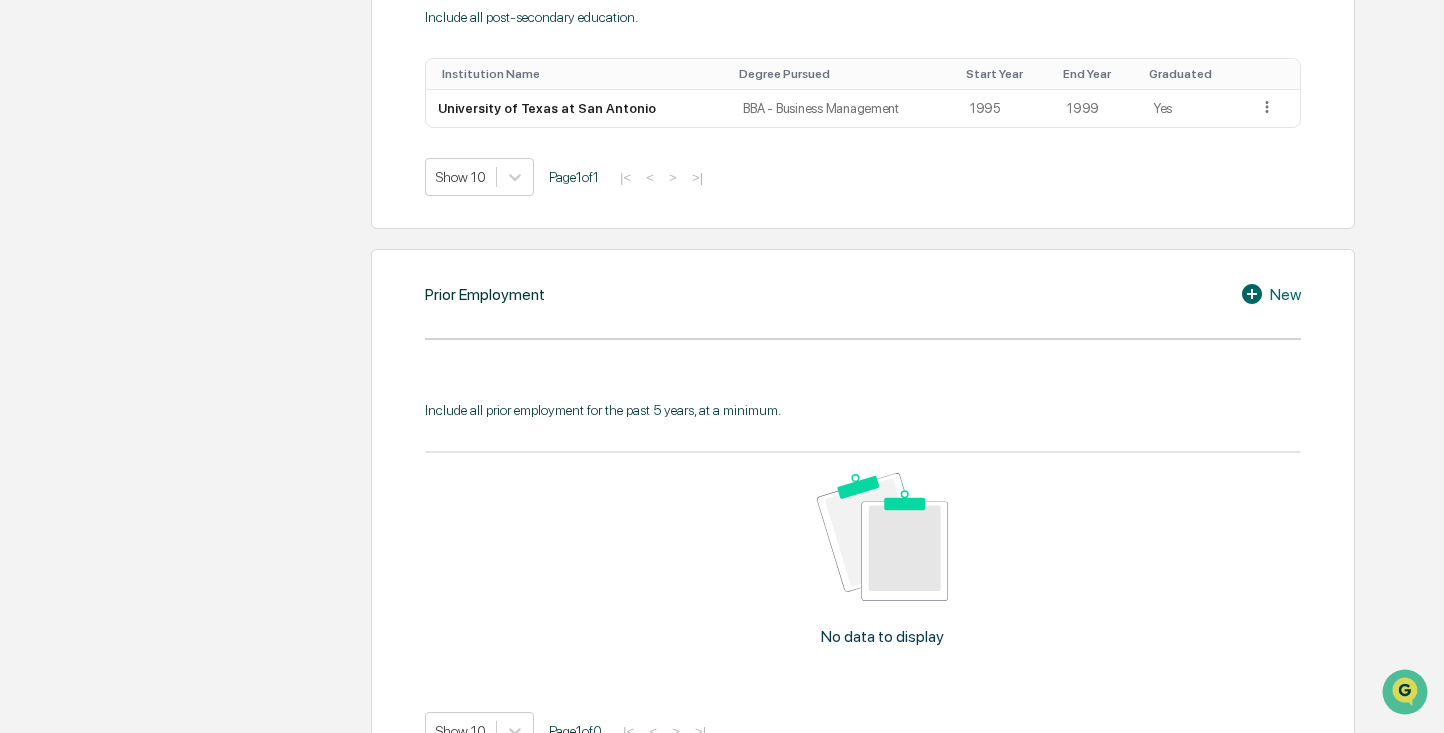 scroll, scrollTop: 1700, scrollLeft: 0, axis: vertical 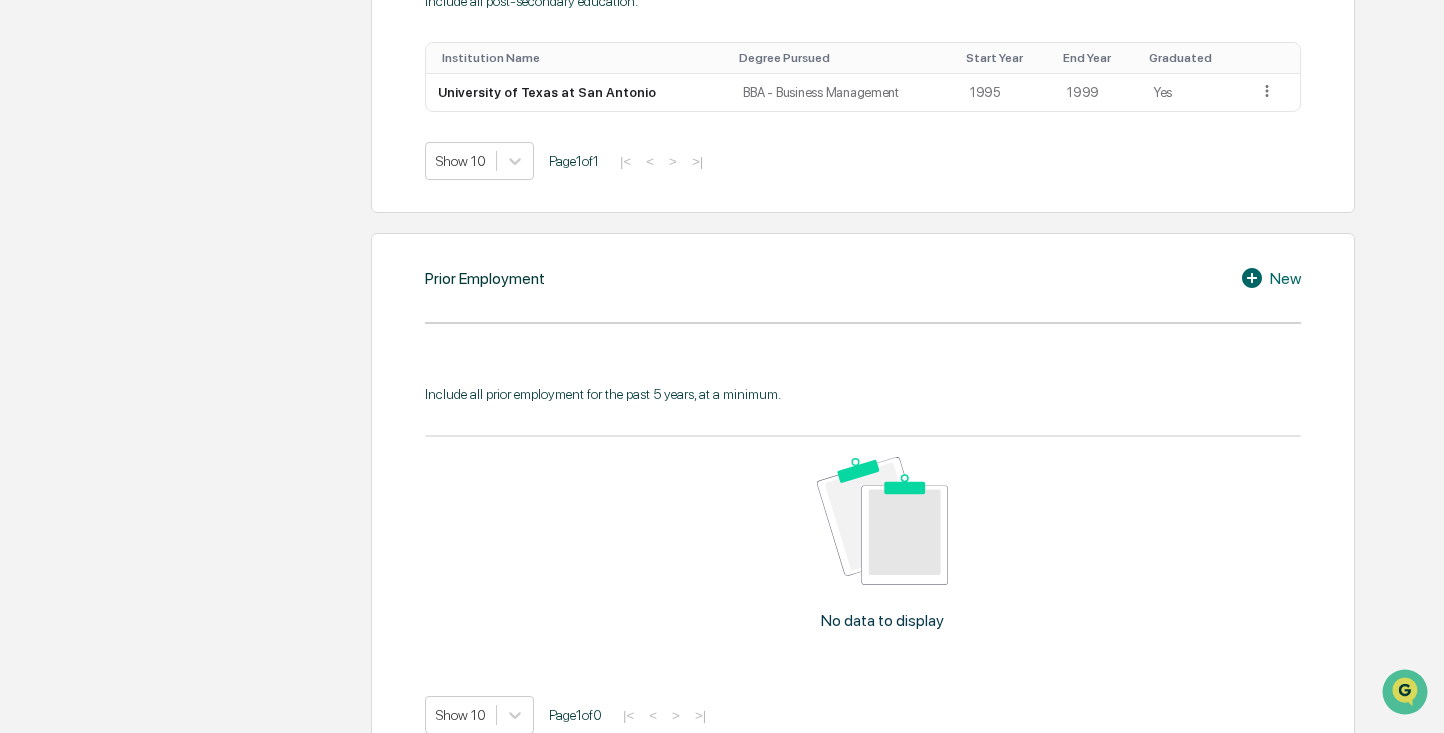 click 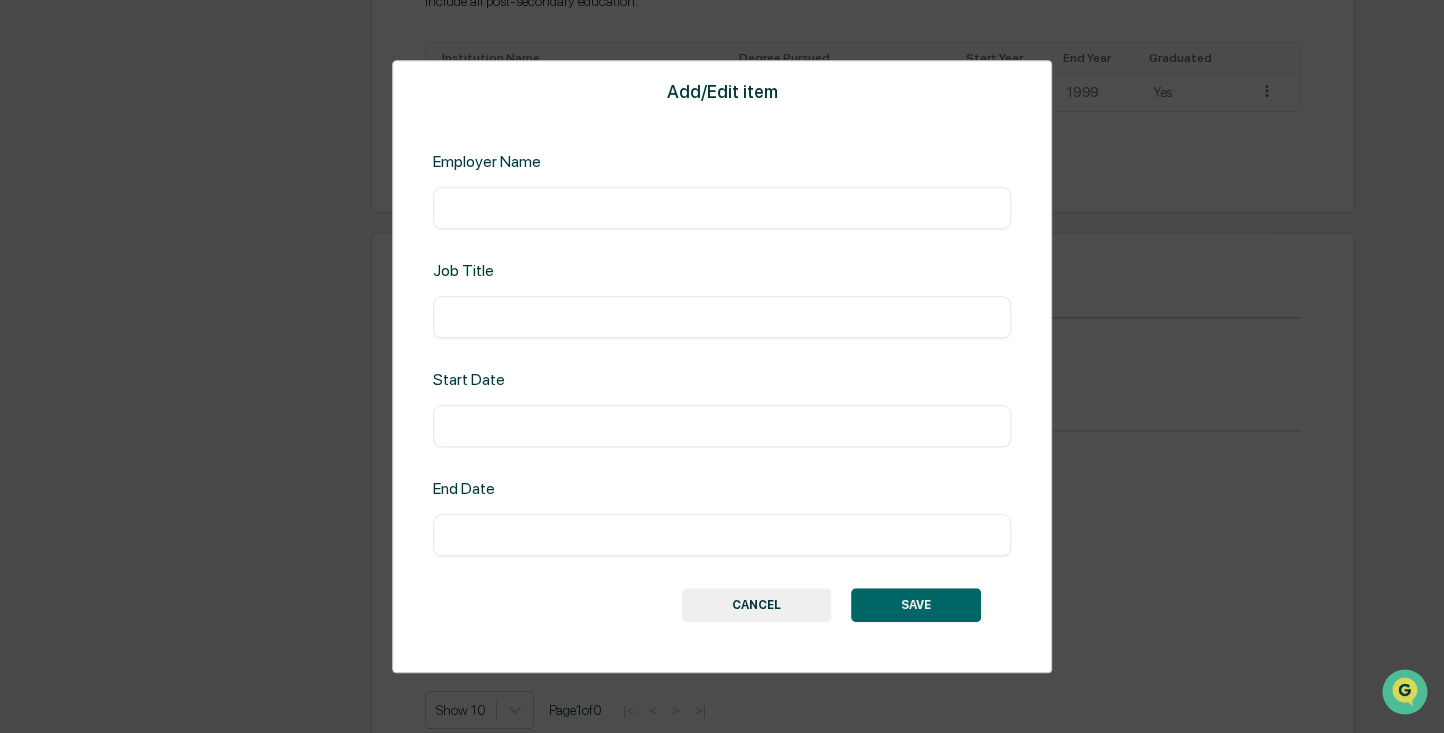 click at bounding box center (722, 208) 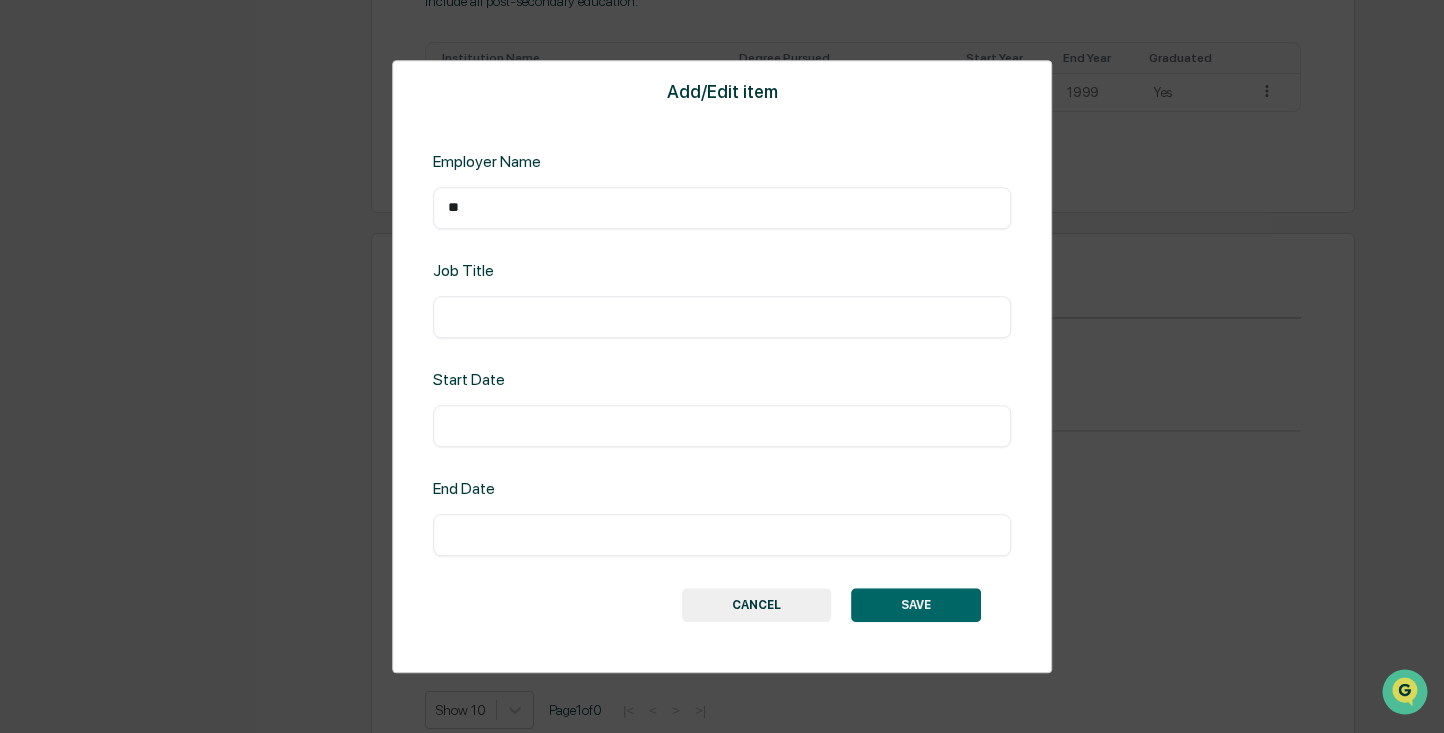 type on "*" 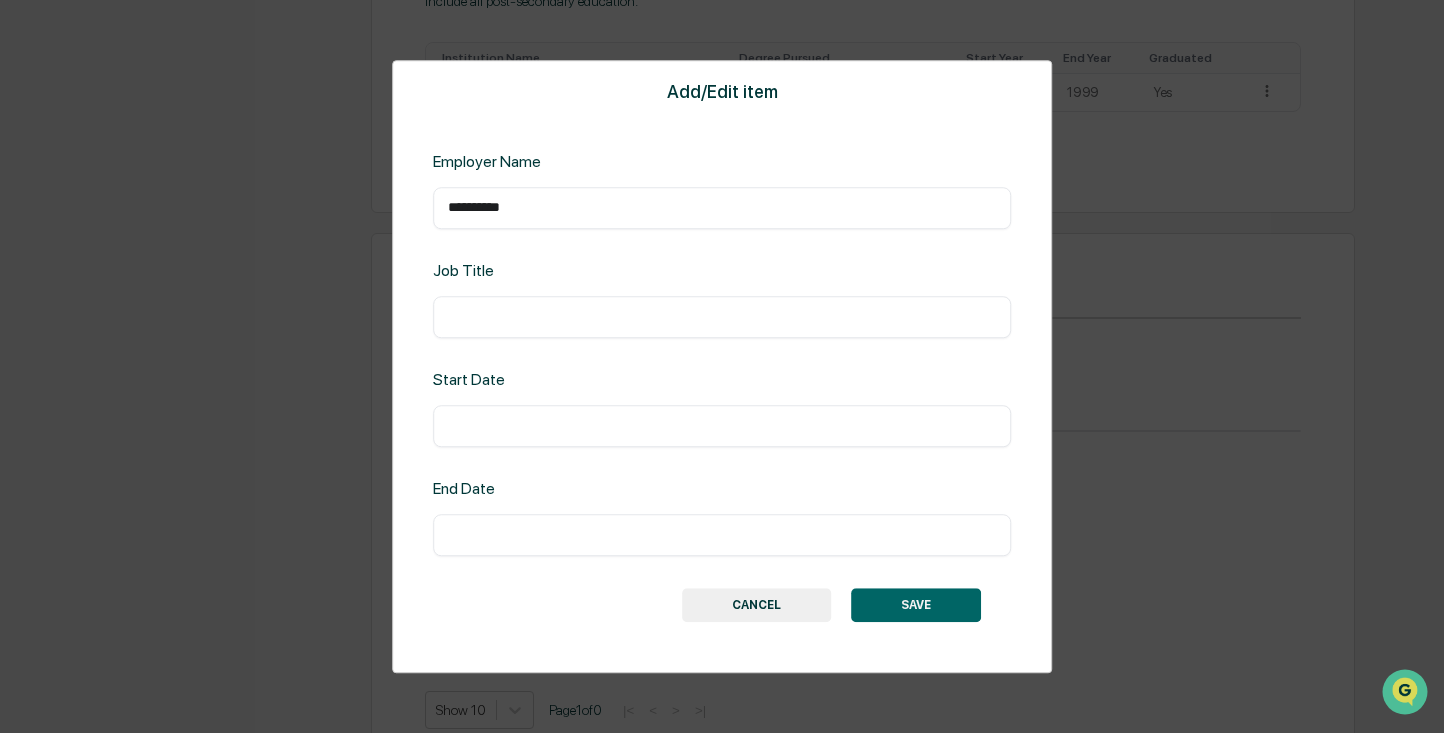 type on "**********" 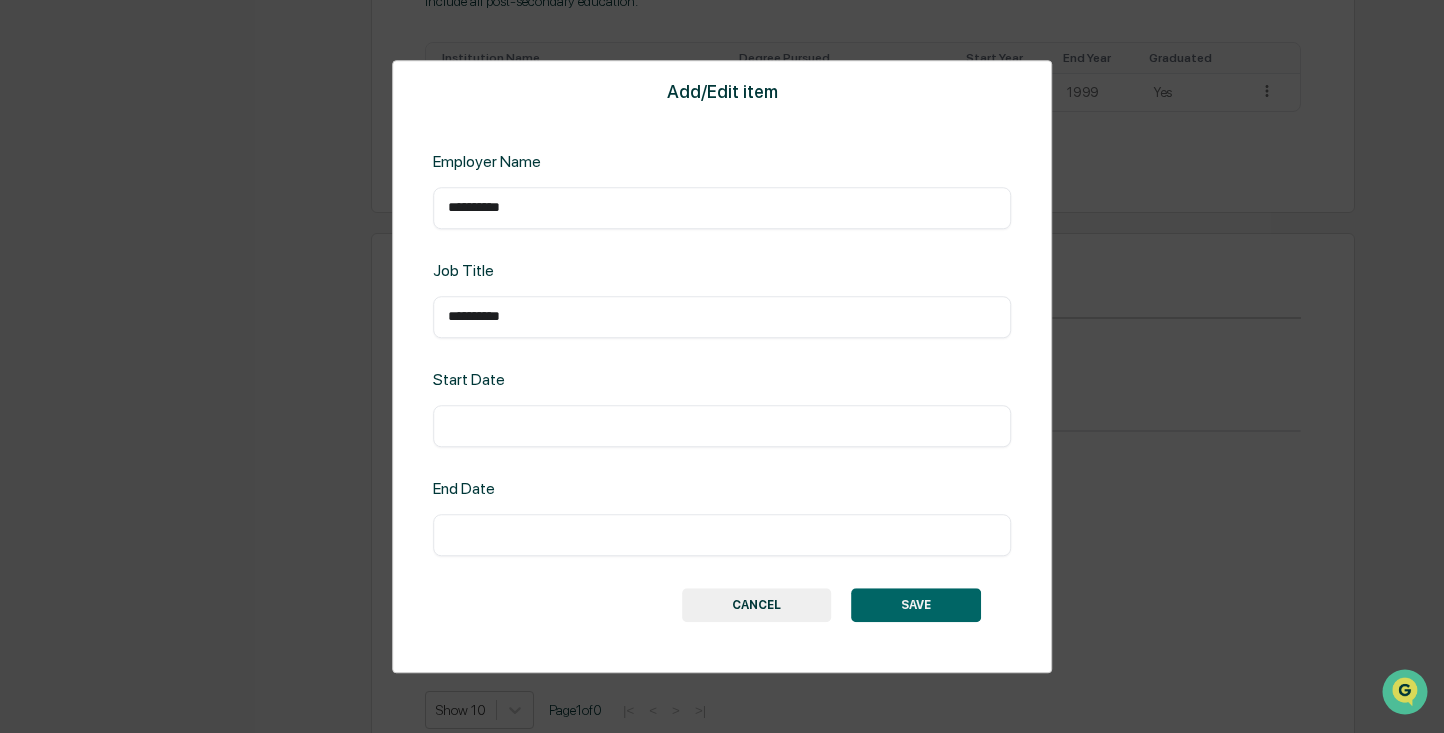 type on "**********" 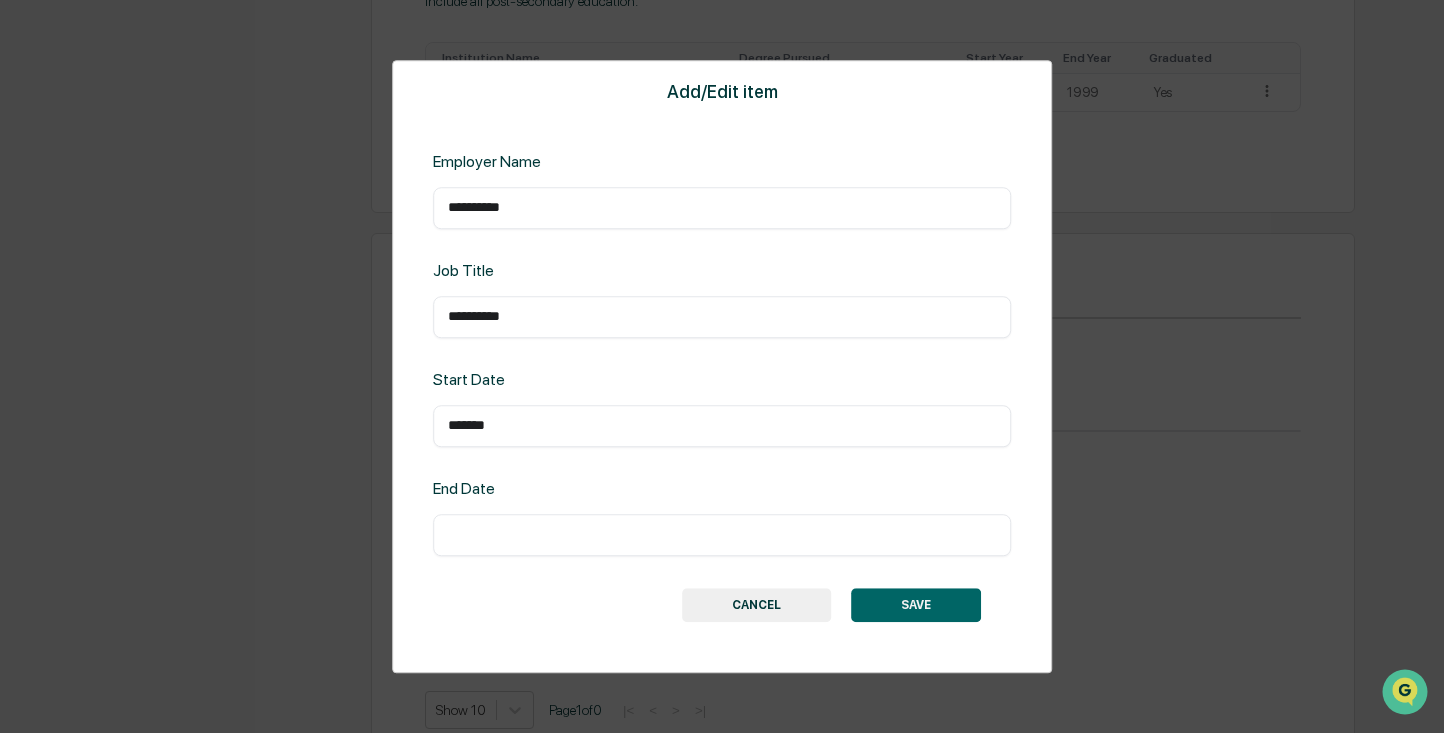 type on "*******" 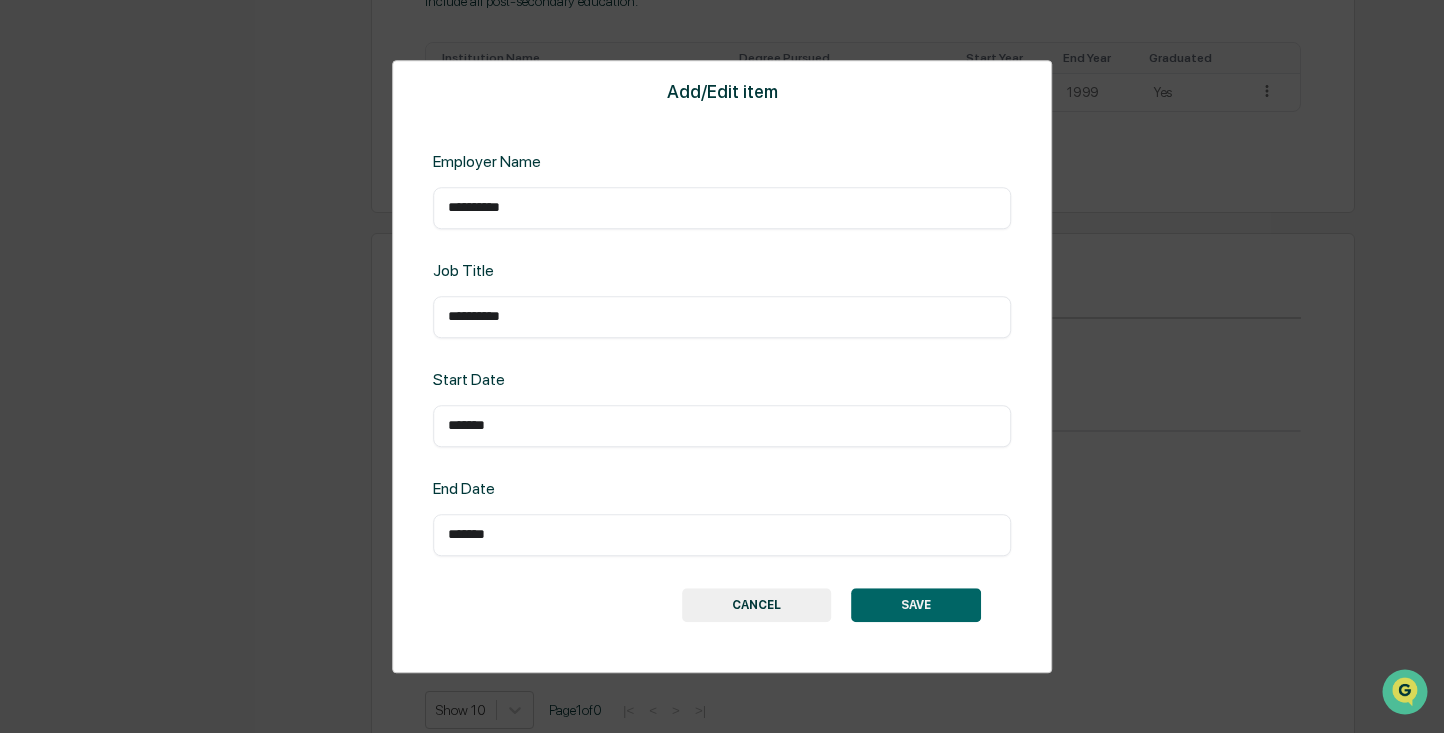 type on "*******" 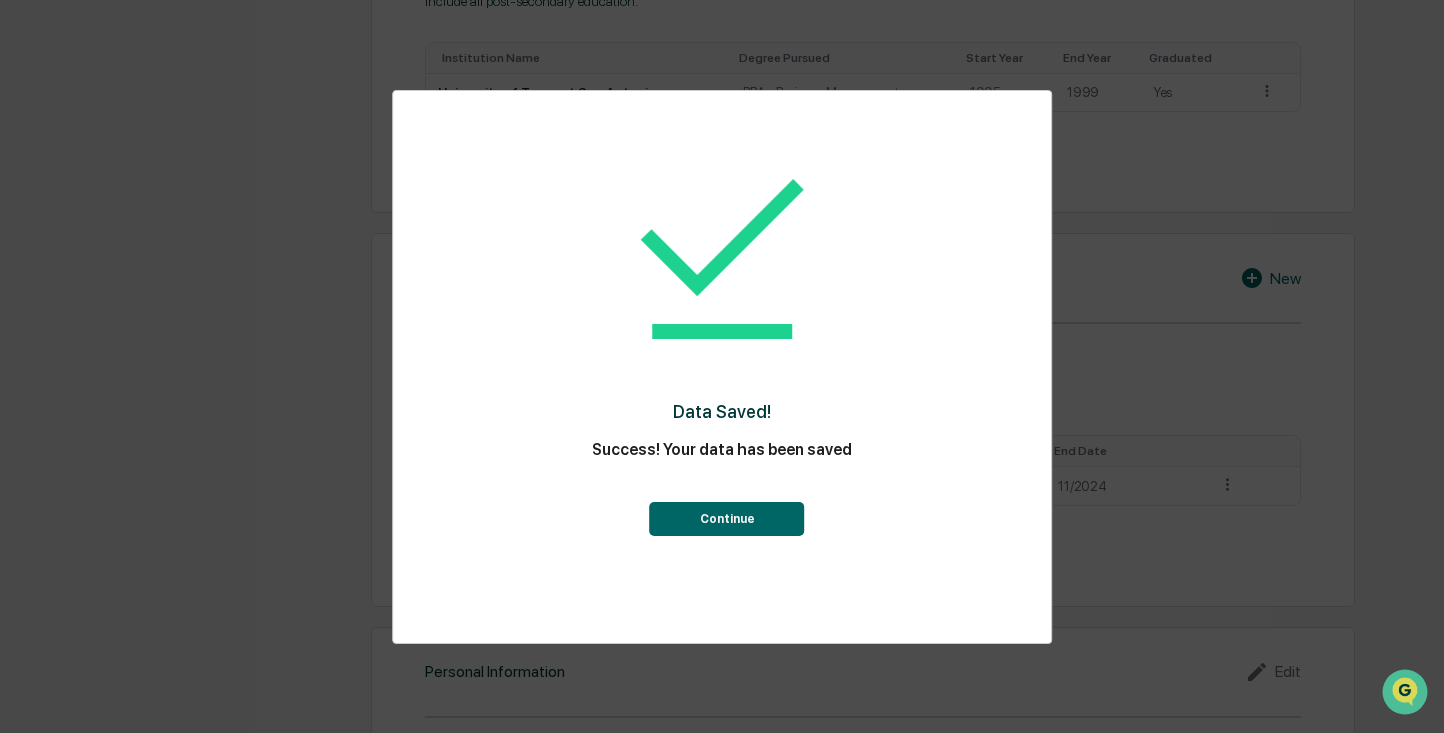 click on "Continue" at bounding box center (727, 519) 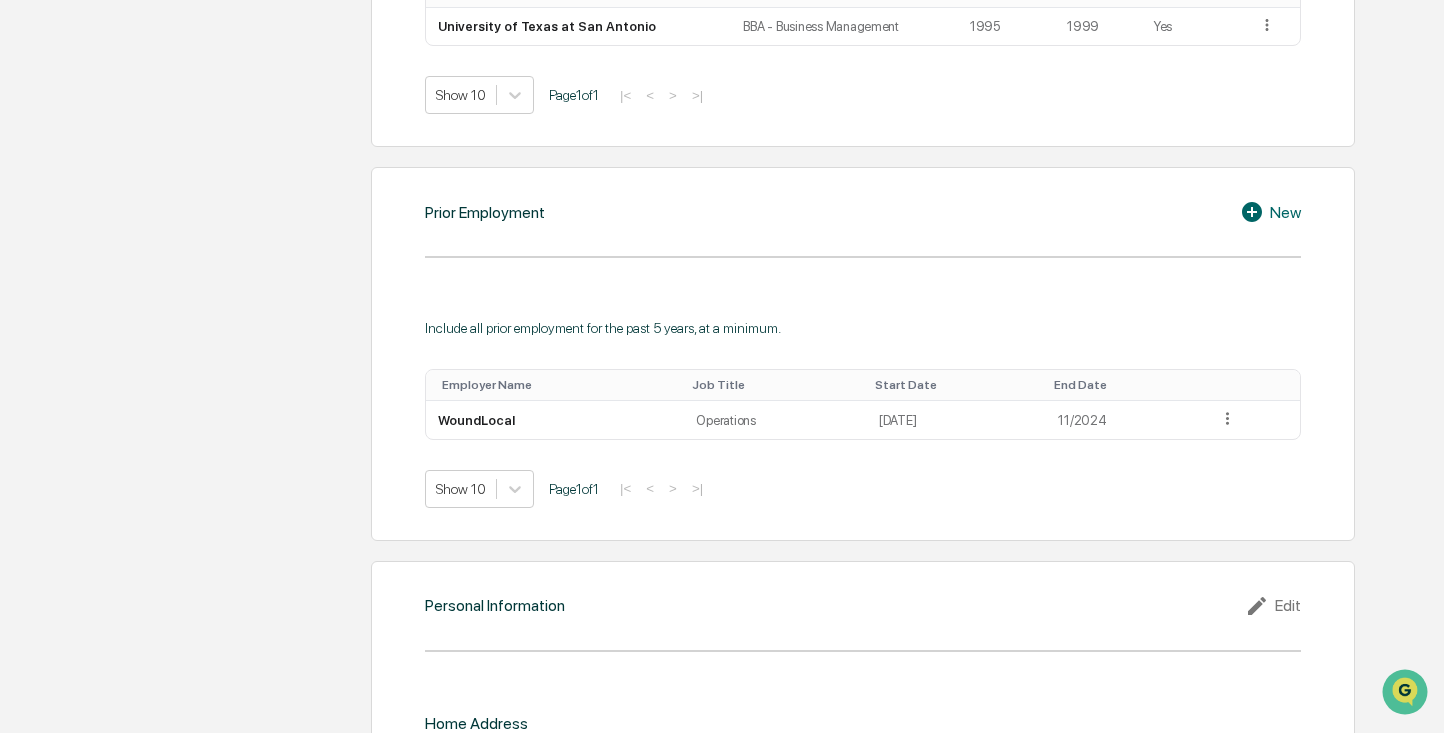 scroll, scrollTop: 1735, scrollLeft: 0, axis: vertical 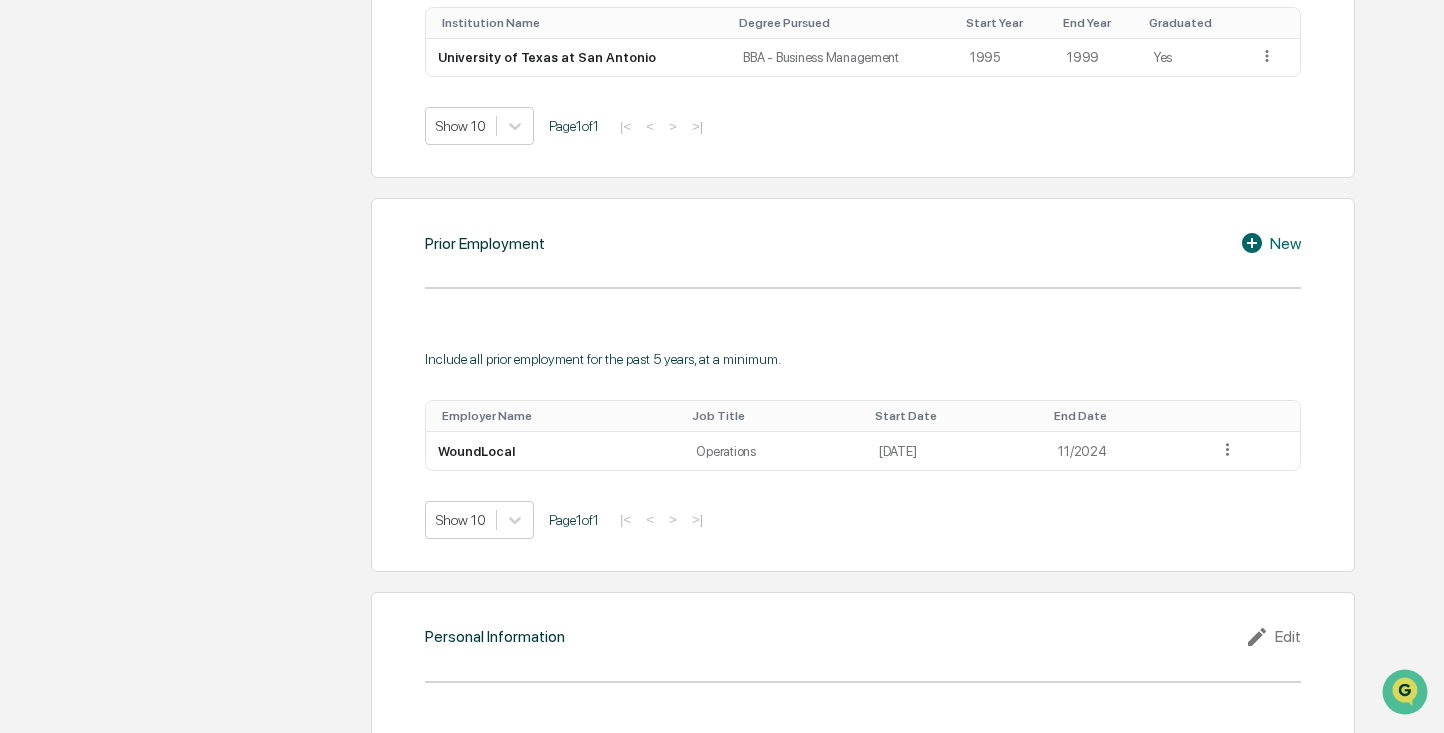click 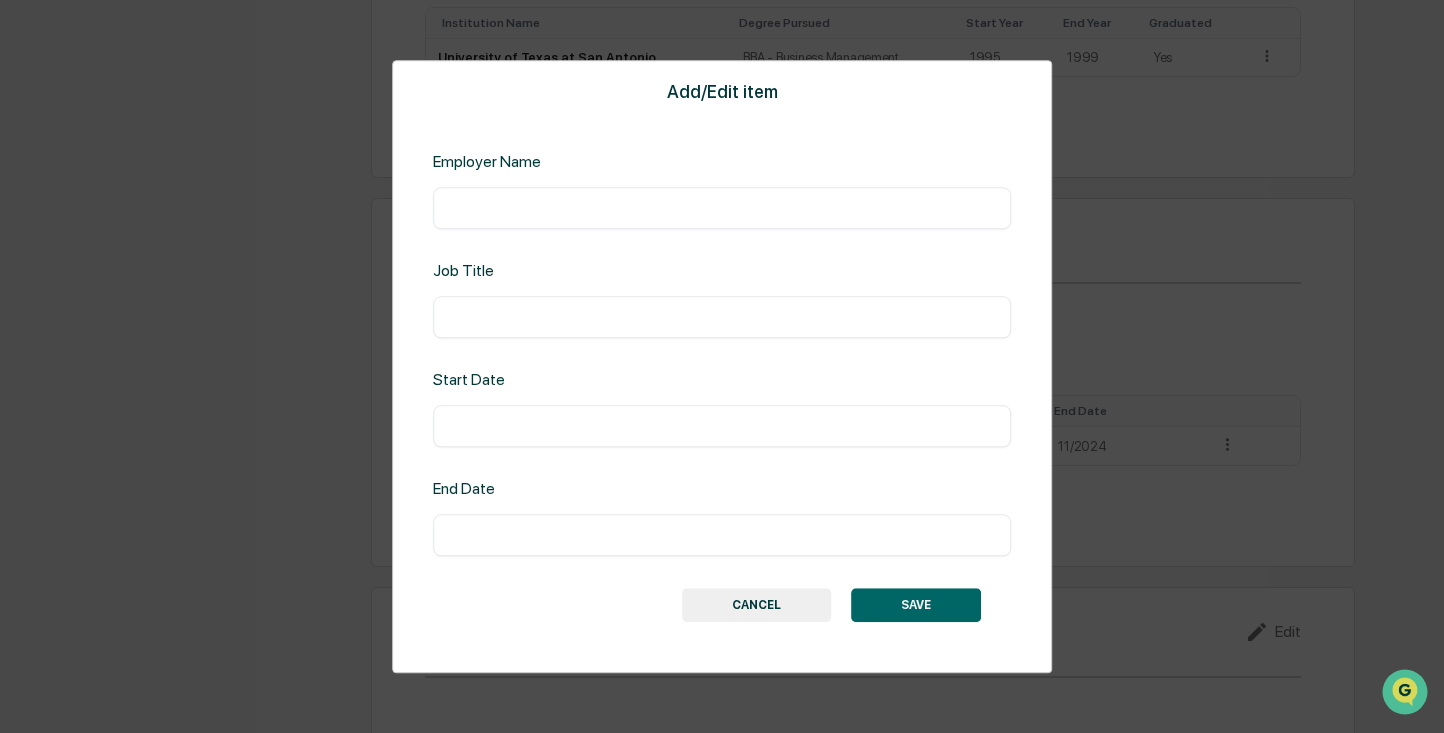 click at bounding box center [722, 208] 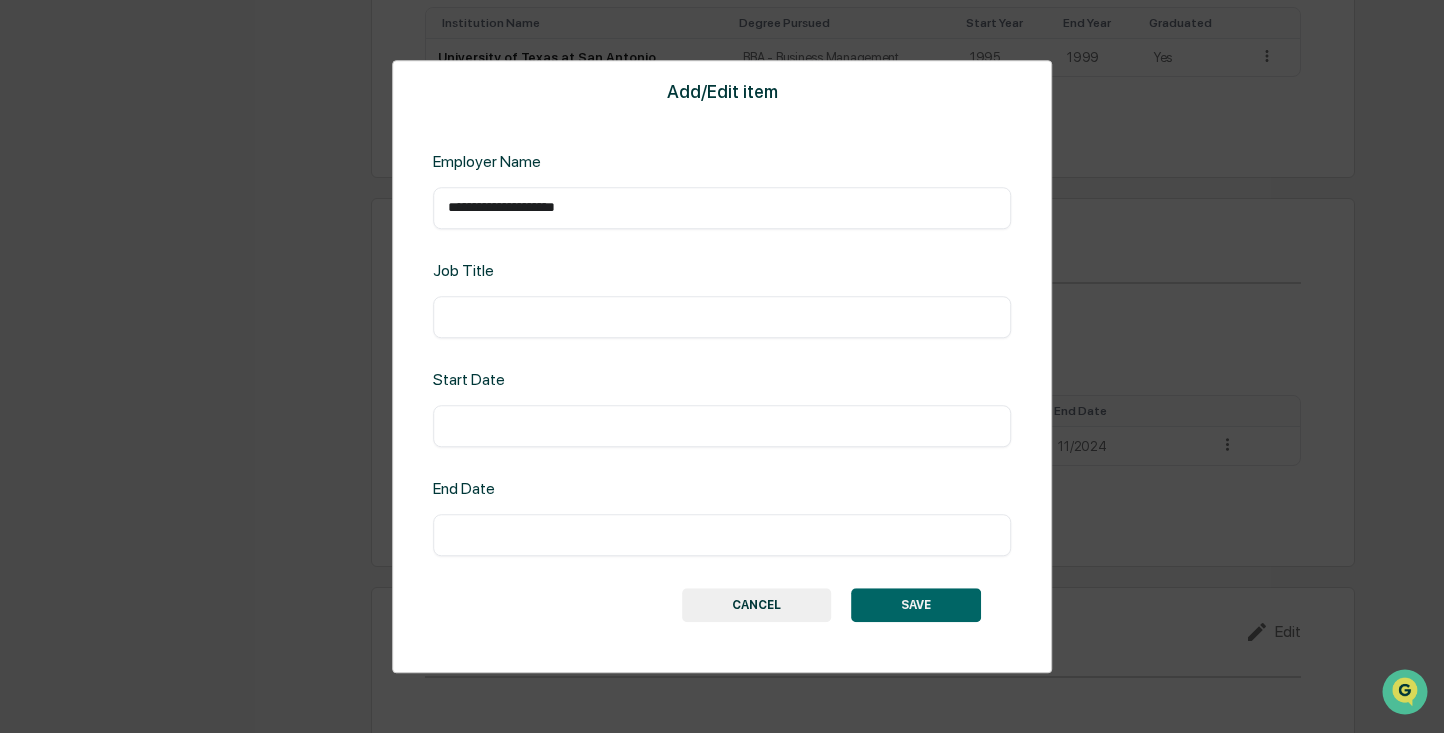 type on "**********" 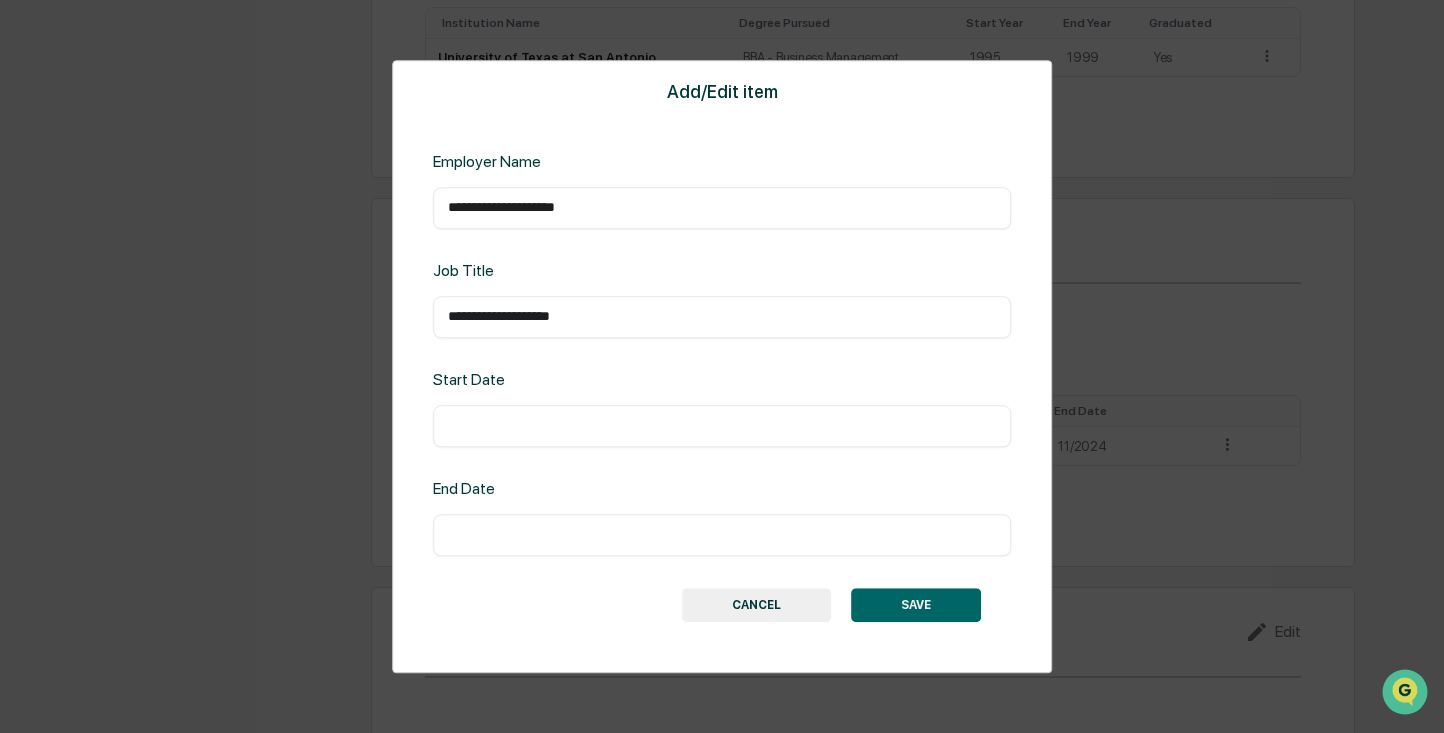type on "**********" 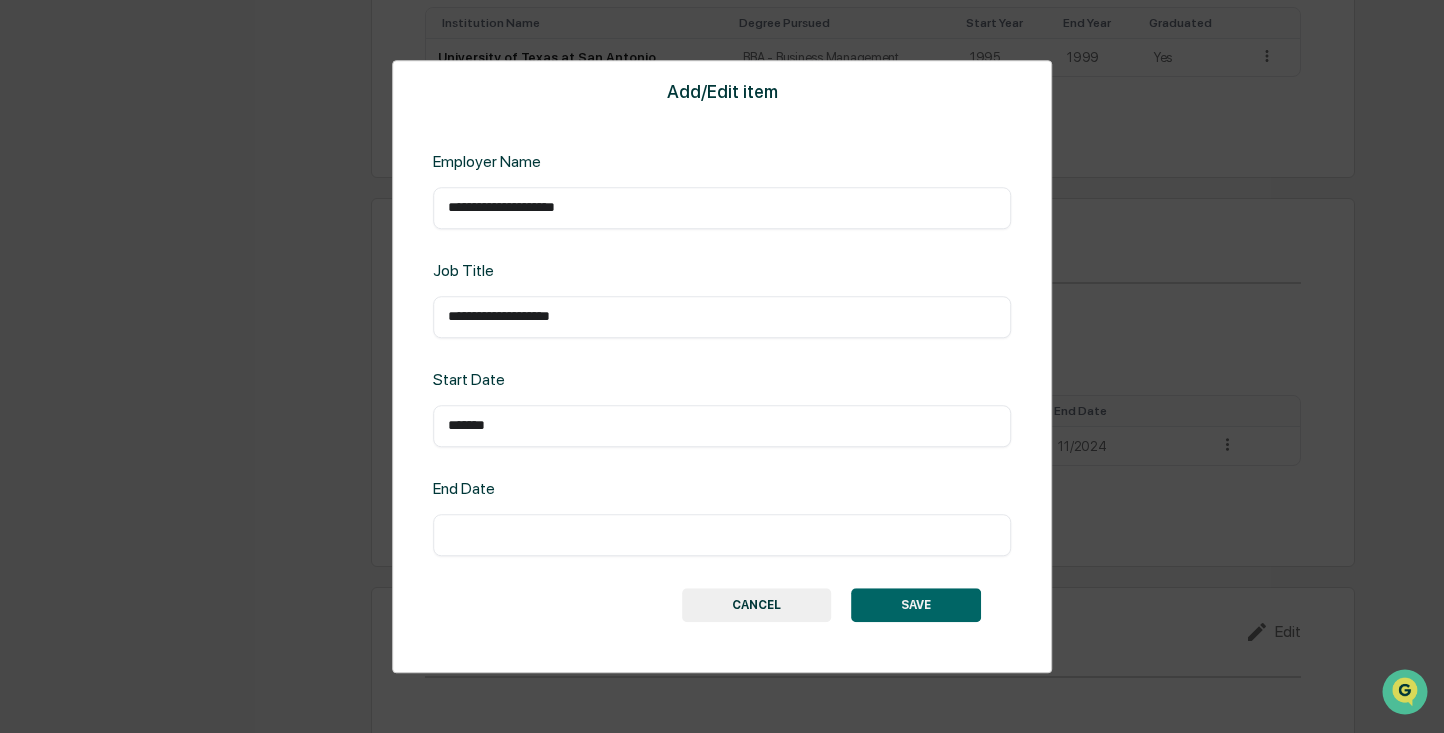 type on "*******" 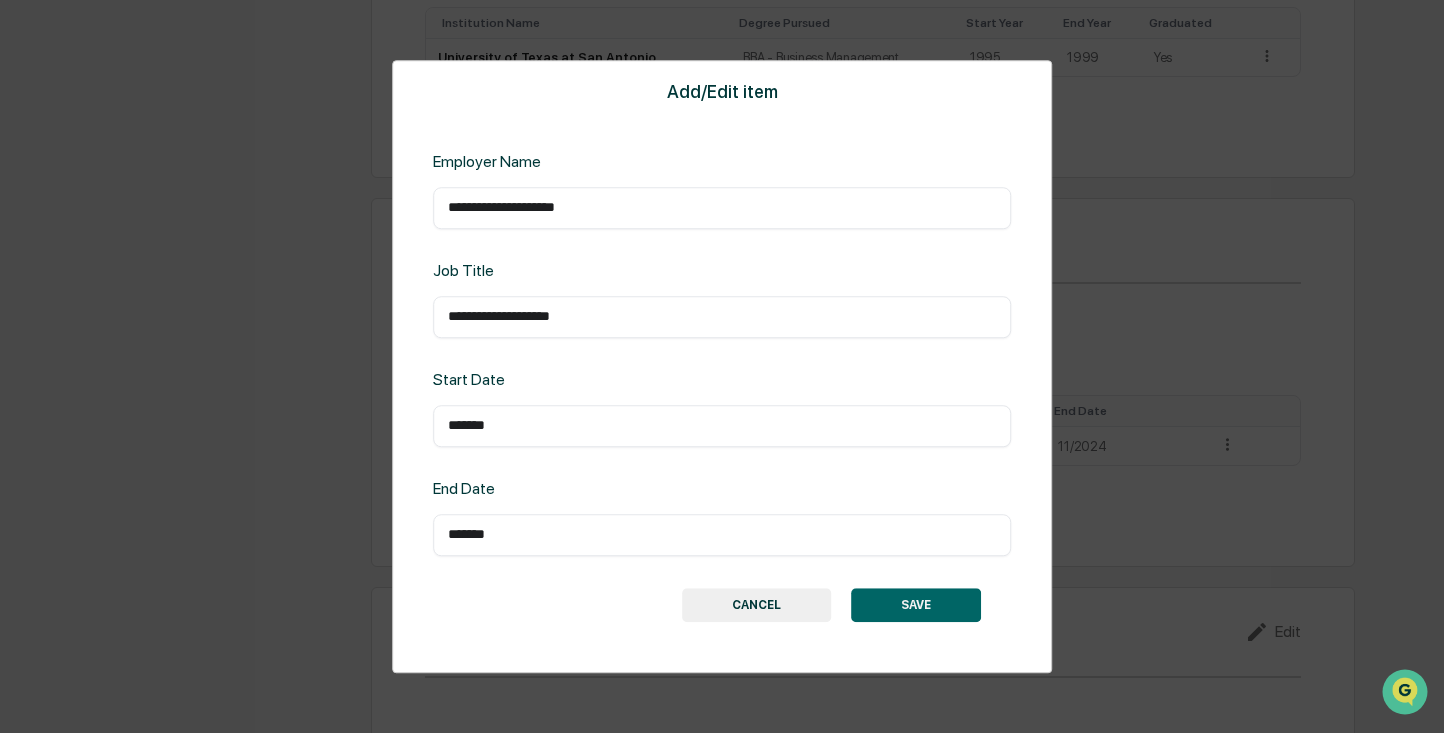 type on "*******" 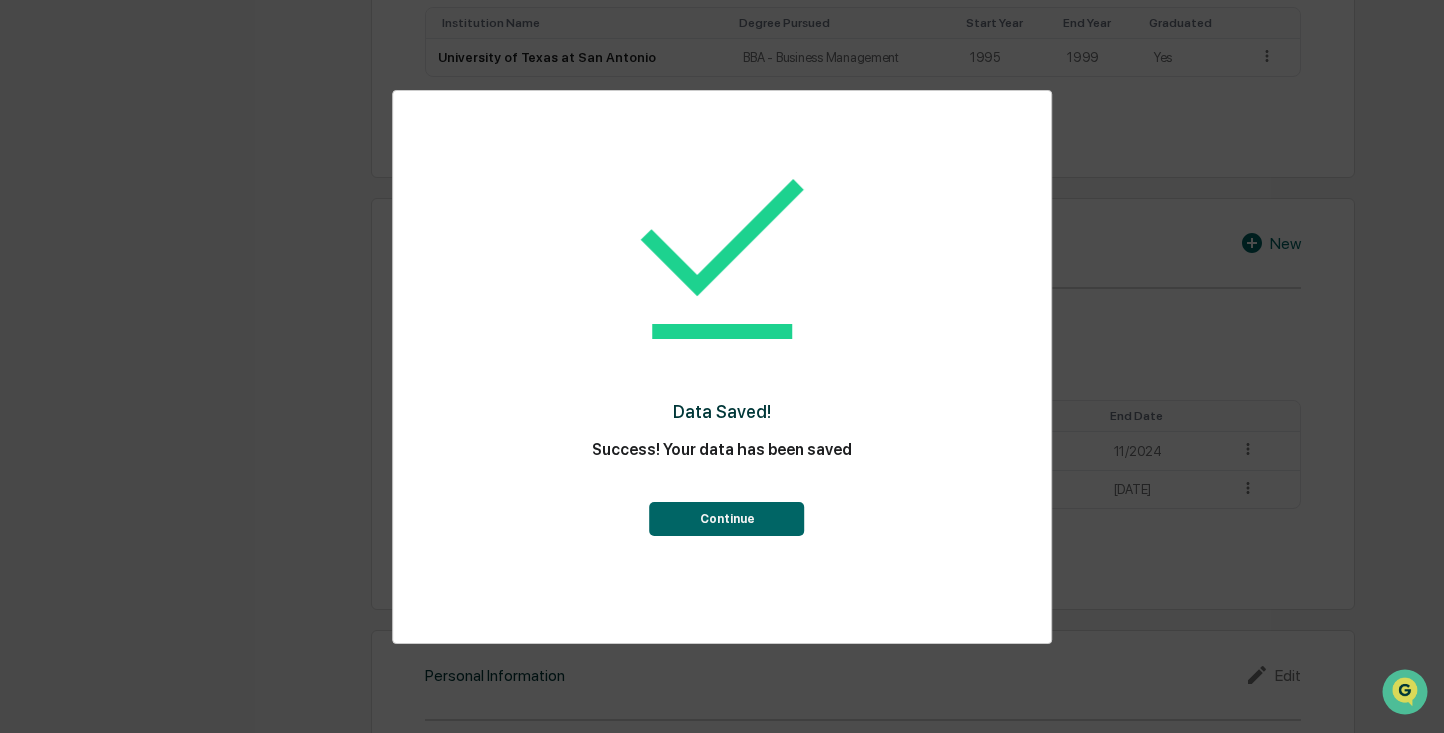 click on "Continue" at bounding box center (727, 519) 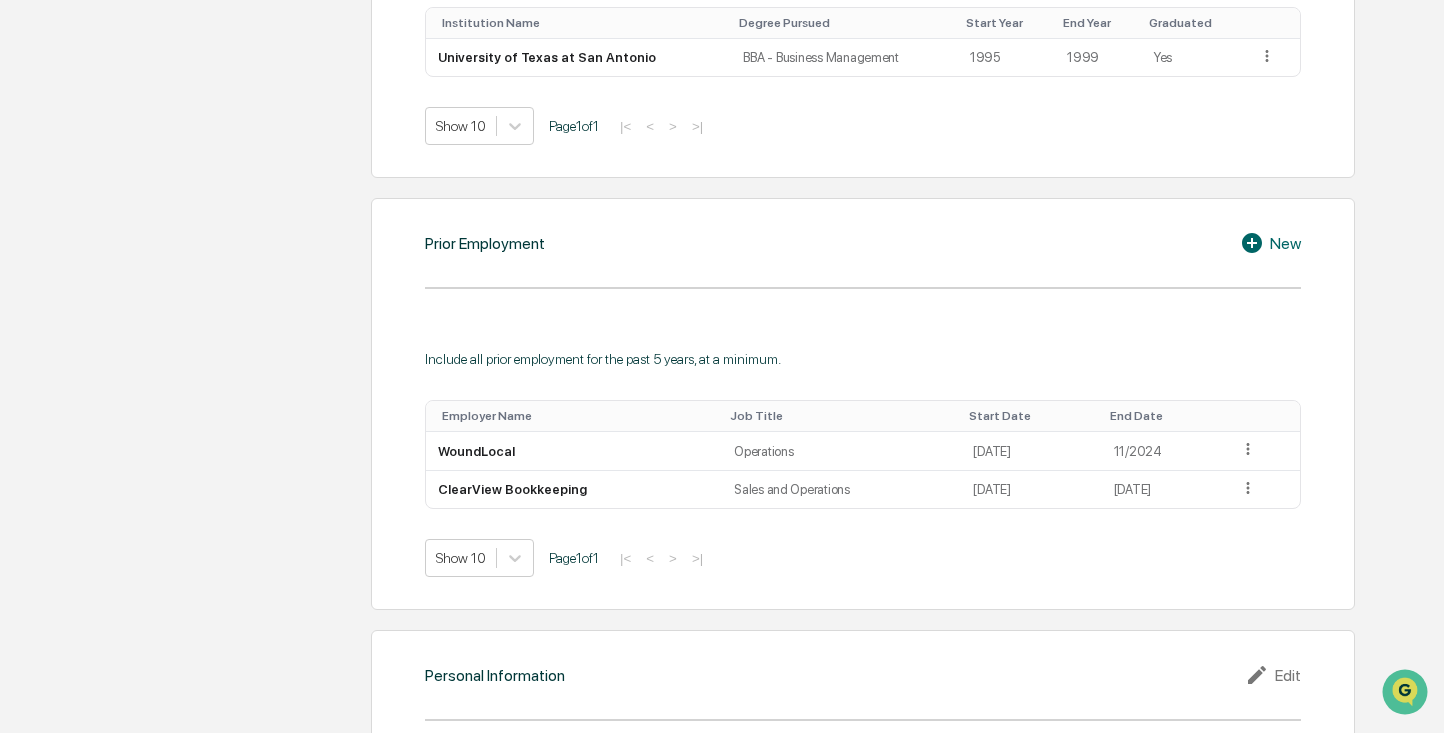 click on "New" at bounding box center (1270, 243) 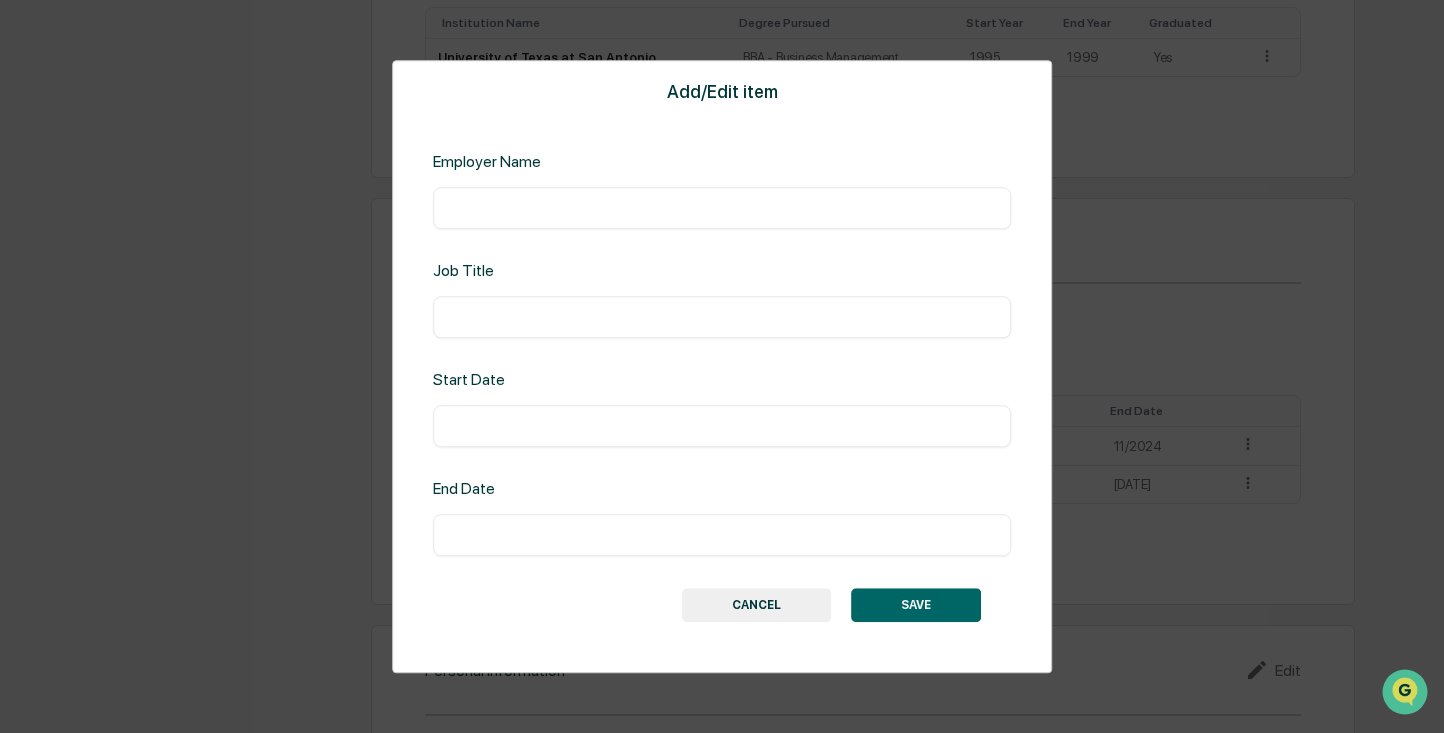 click at bounding box center [722, 208] 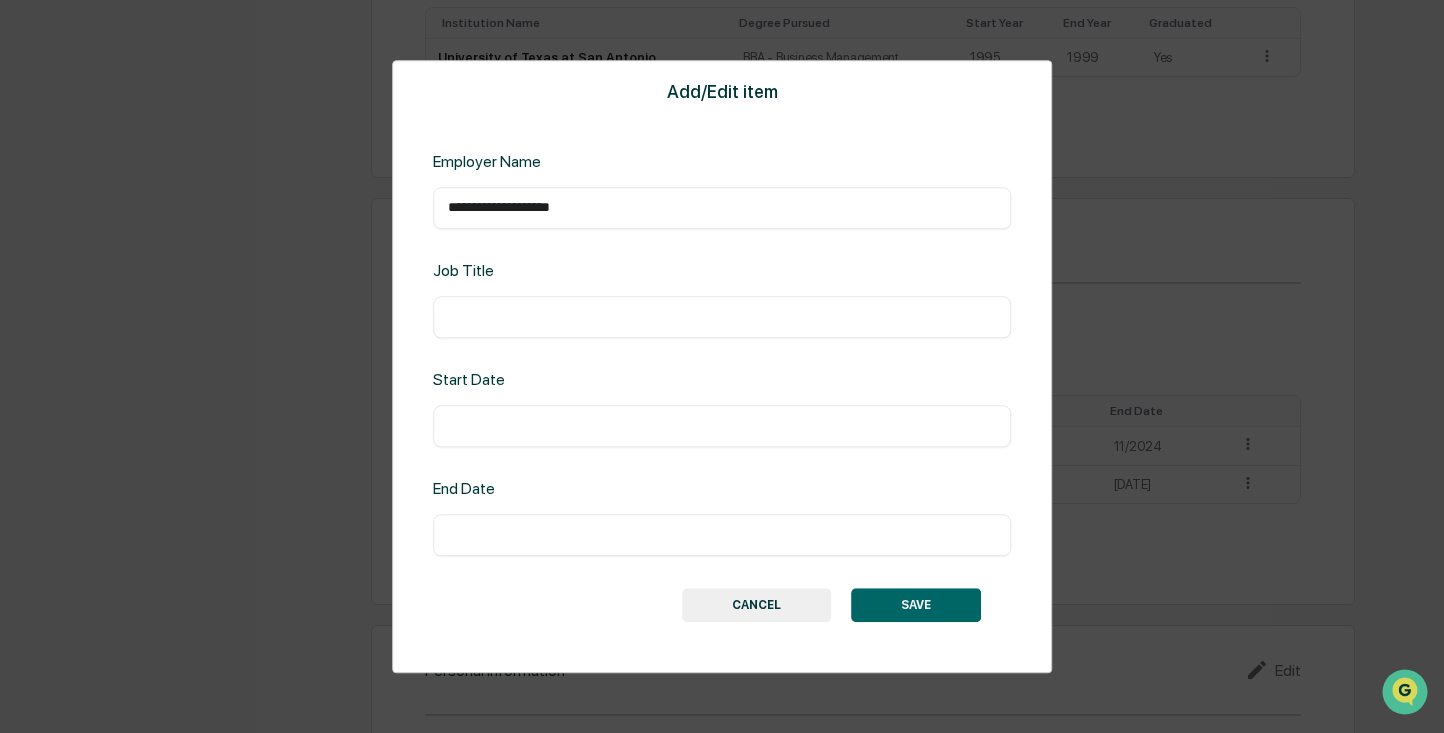 type on "**********" 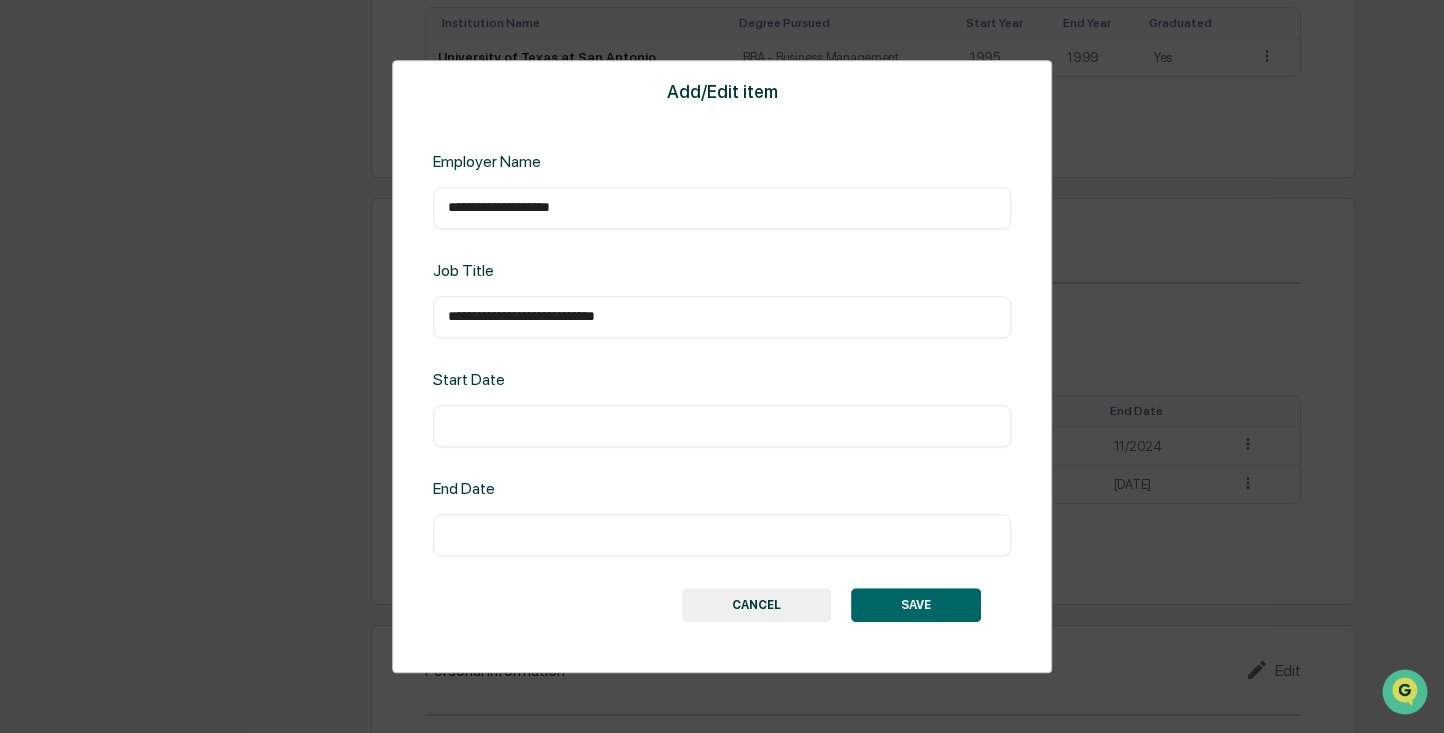 type on "**********" 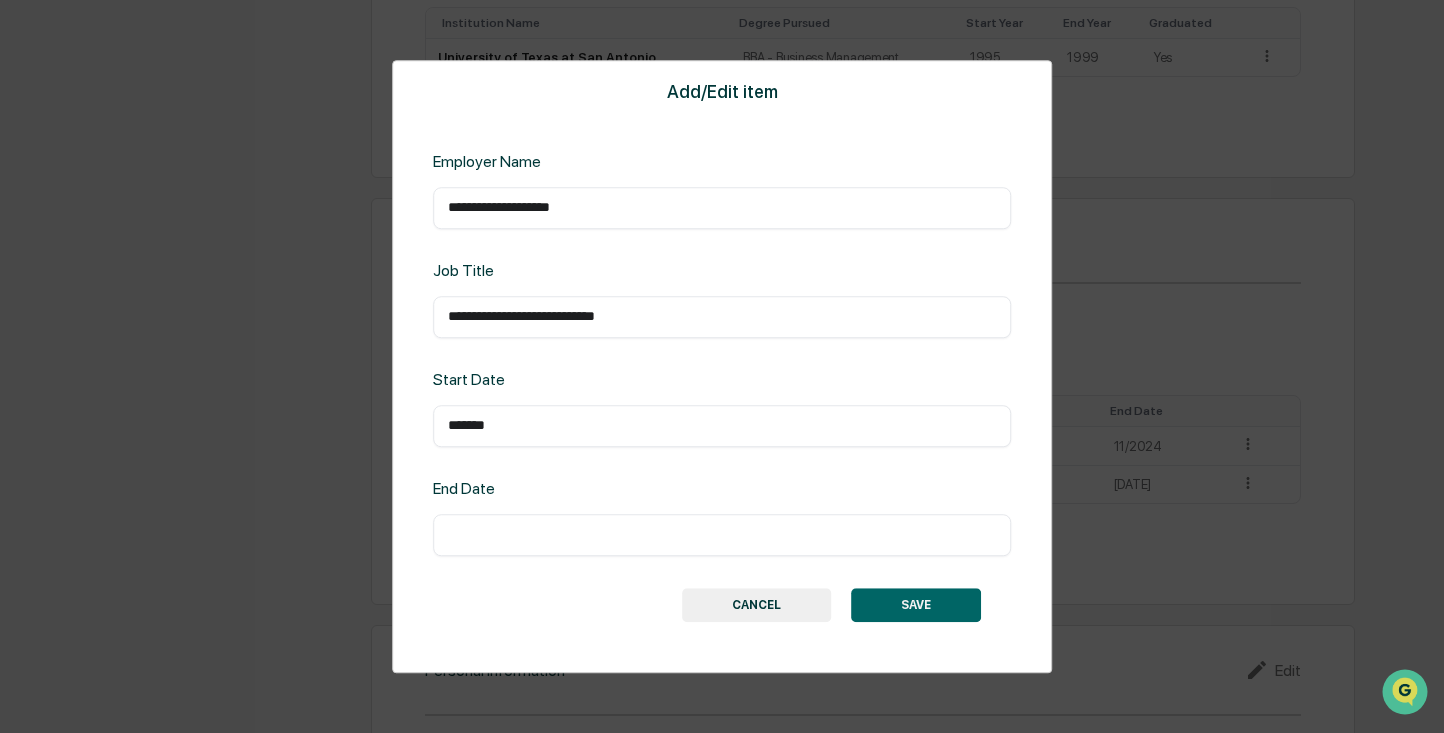 type on "*******" 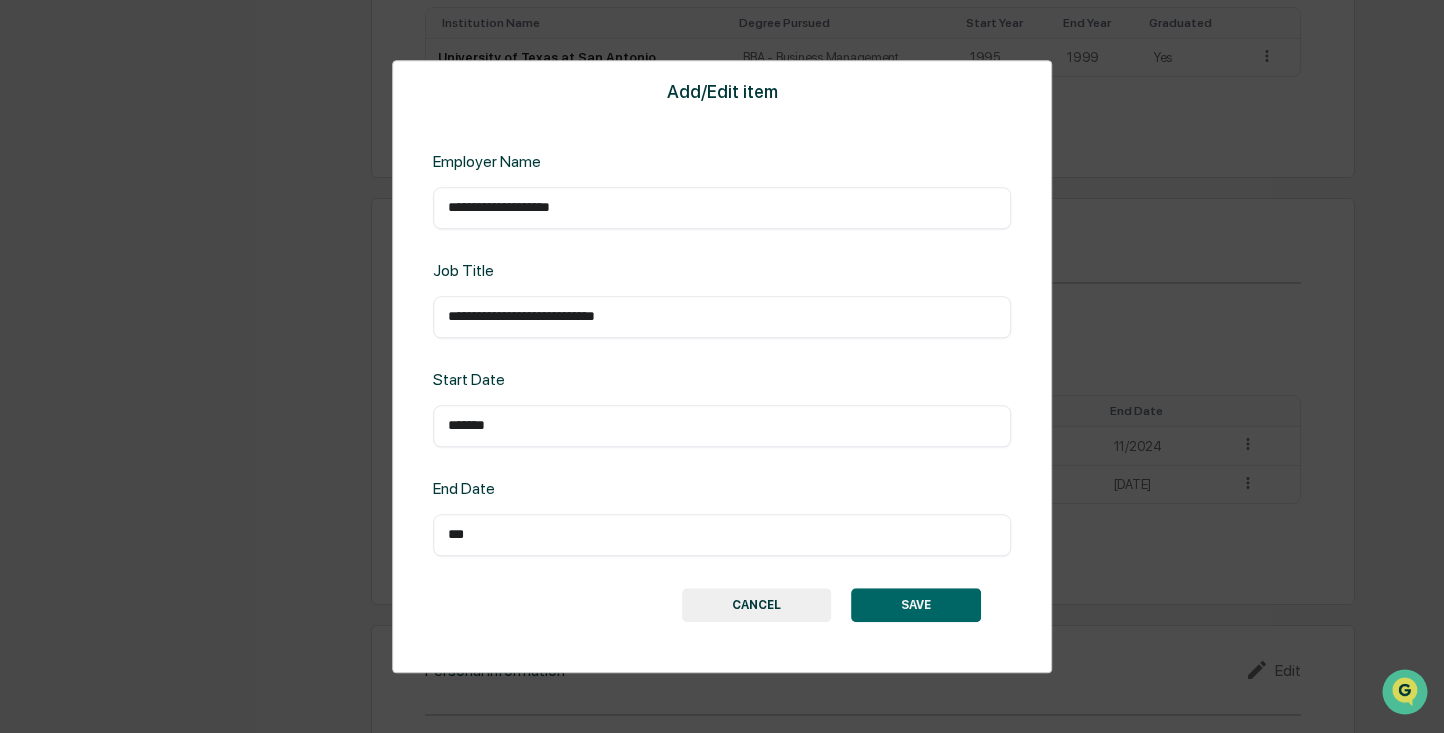 click on "***" at bounding box center [722, 535] 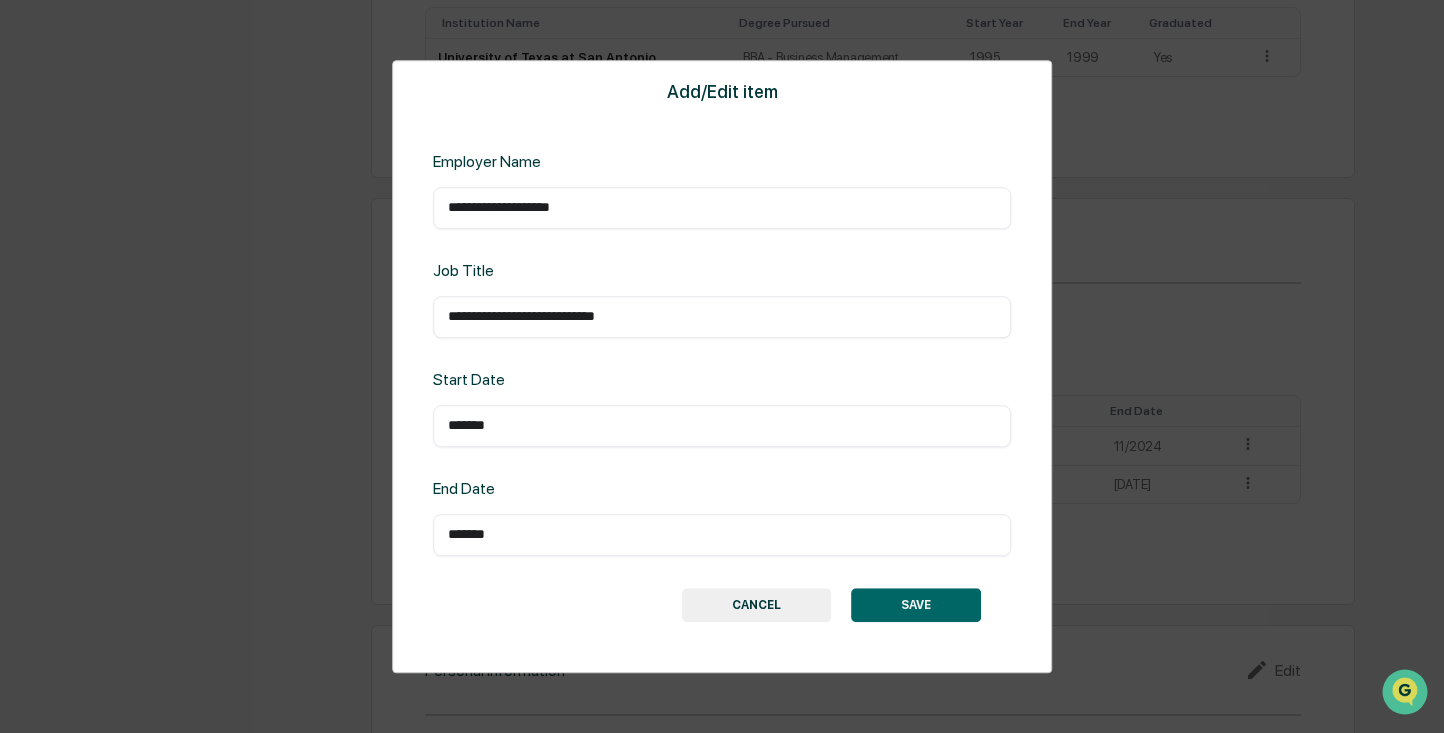 type on "*******" 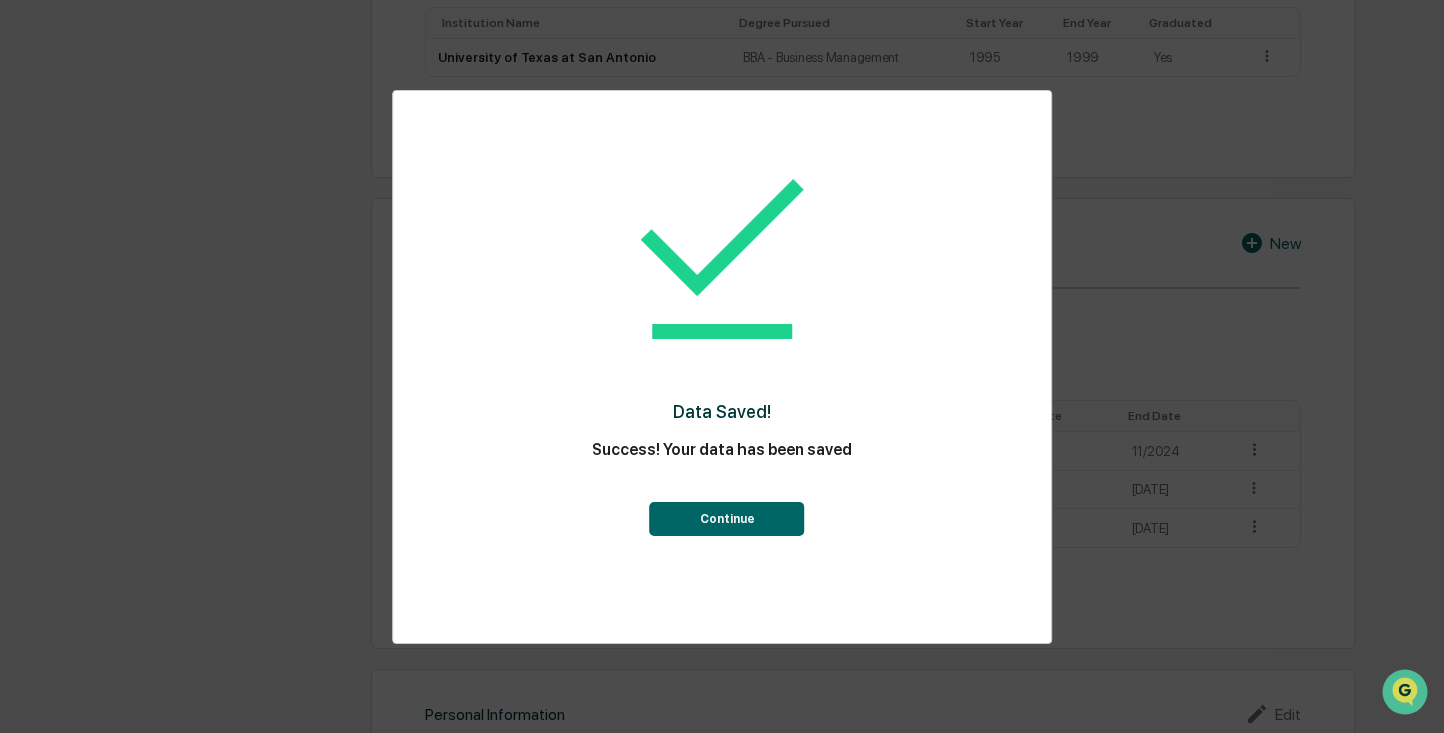 click on "Continue" at bounding box center (727, 519) 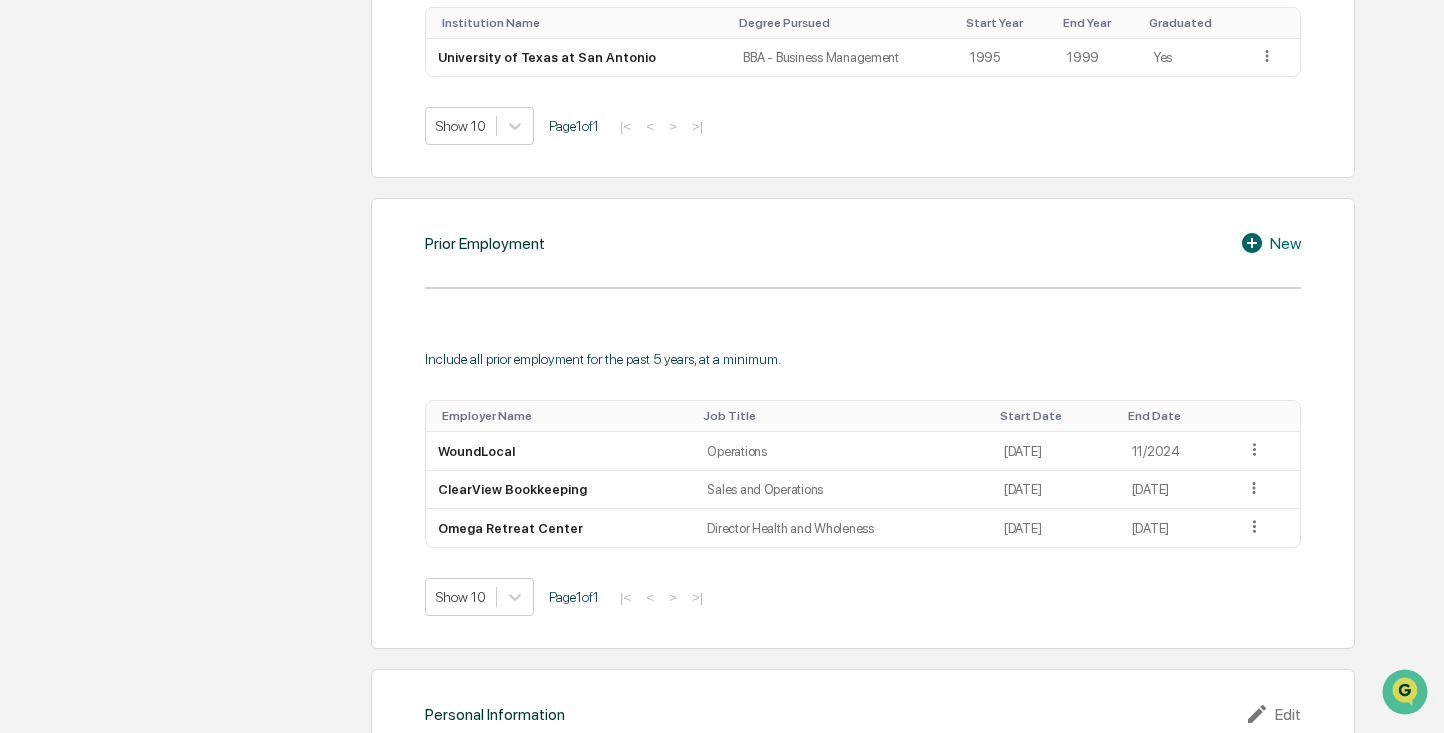 click on "New" at bounding box center [1270, 243] 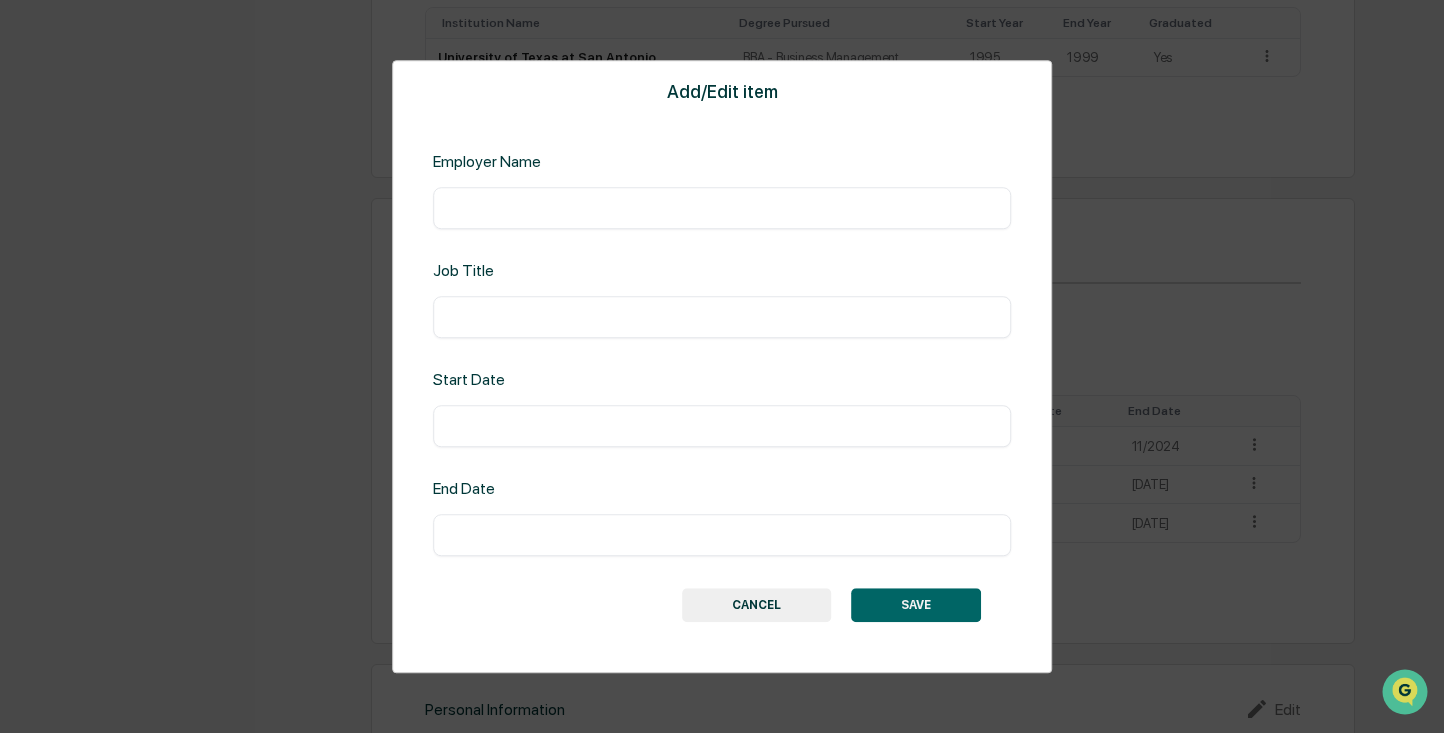 click at bounding box center (722, 208) 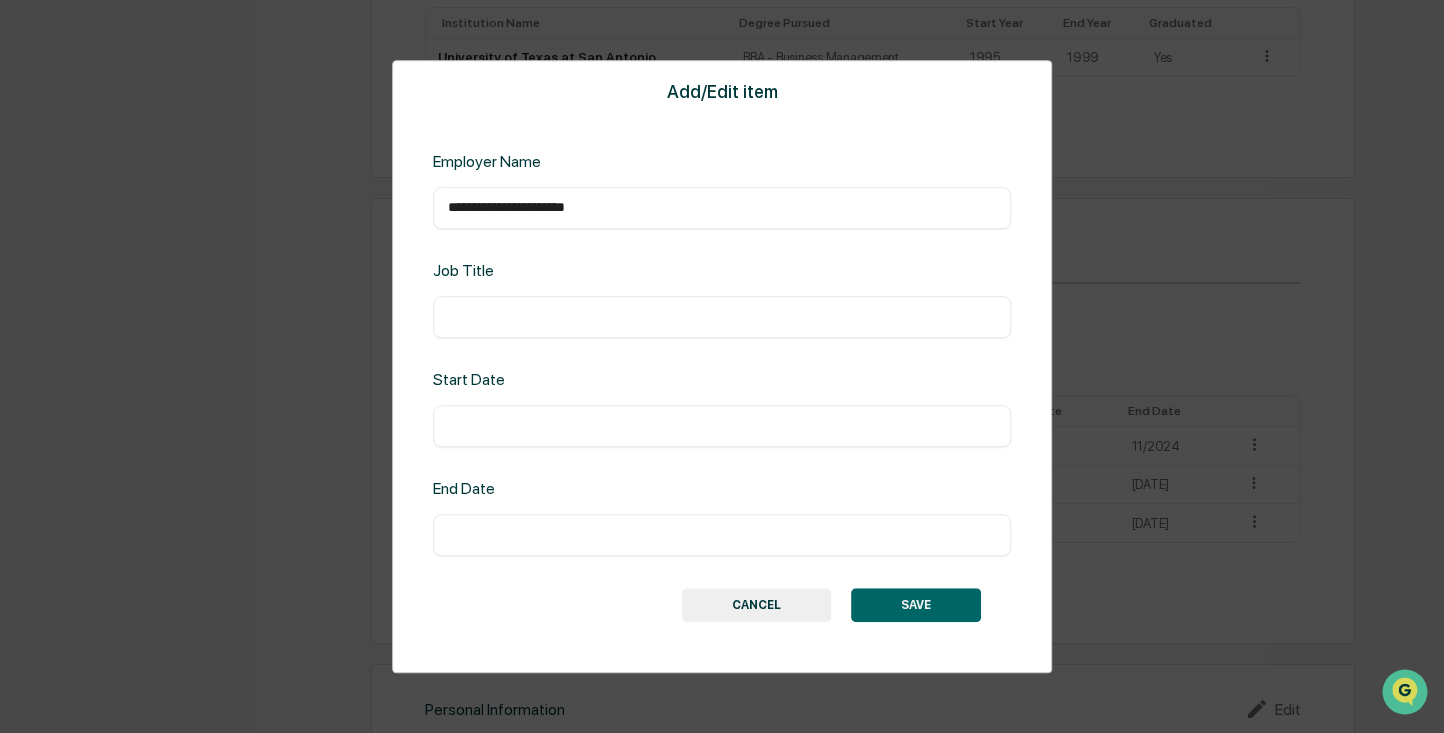 type on "**********" 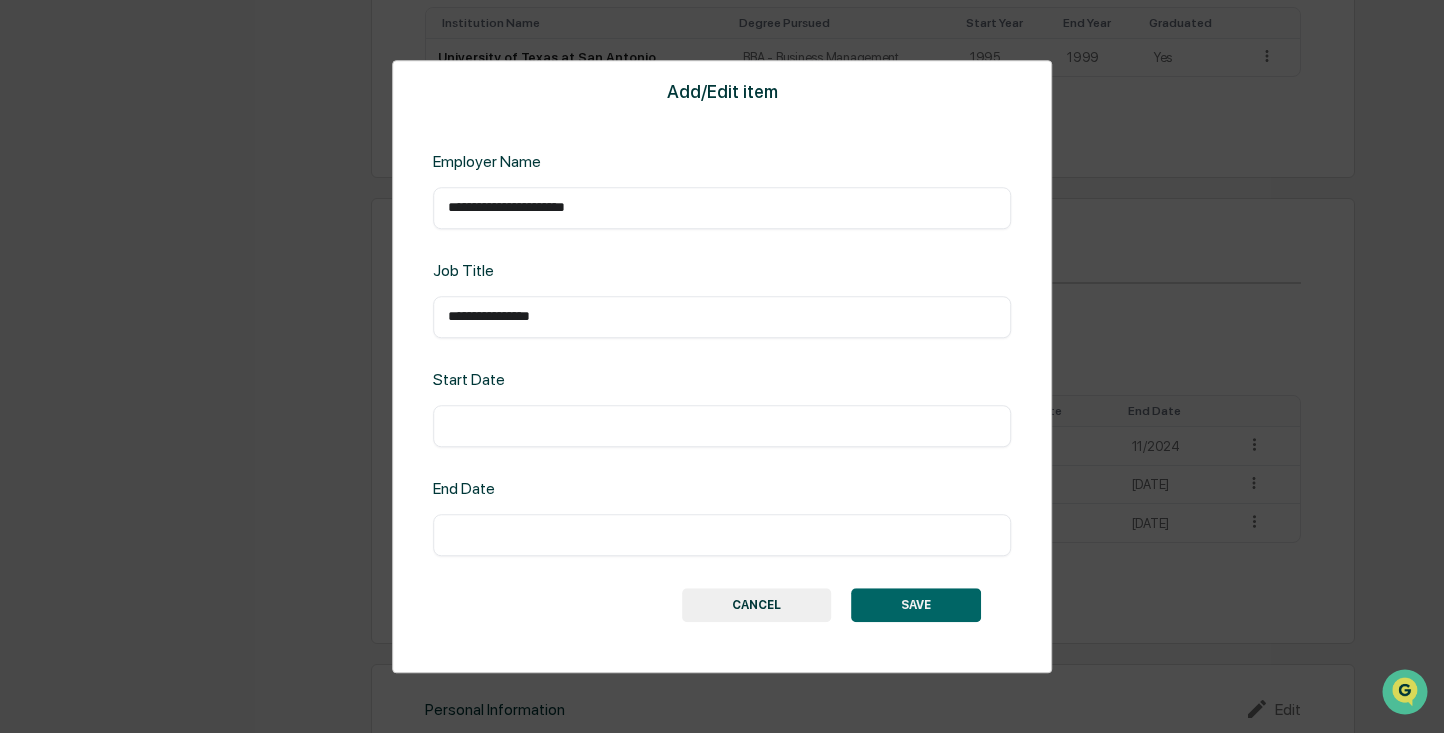 type on "**********" 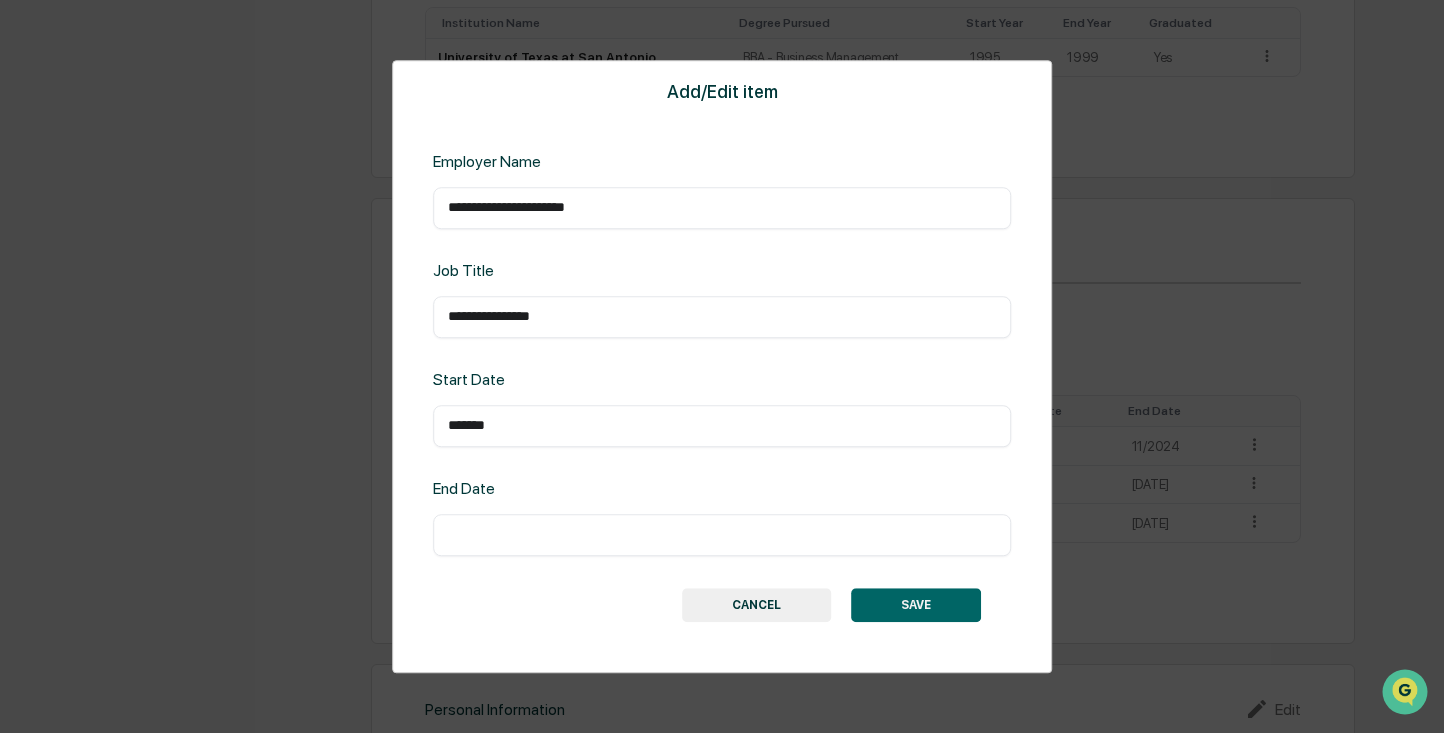 type on "*******" 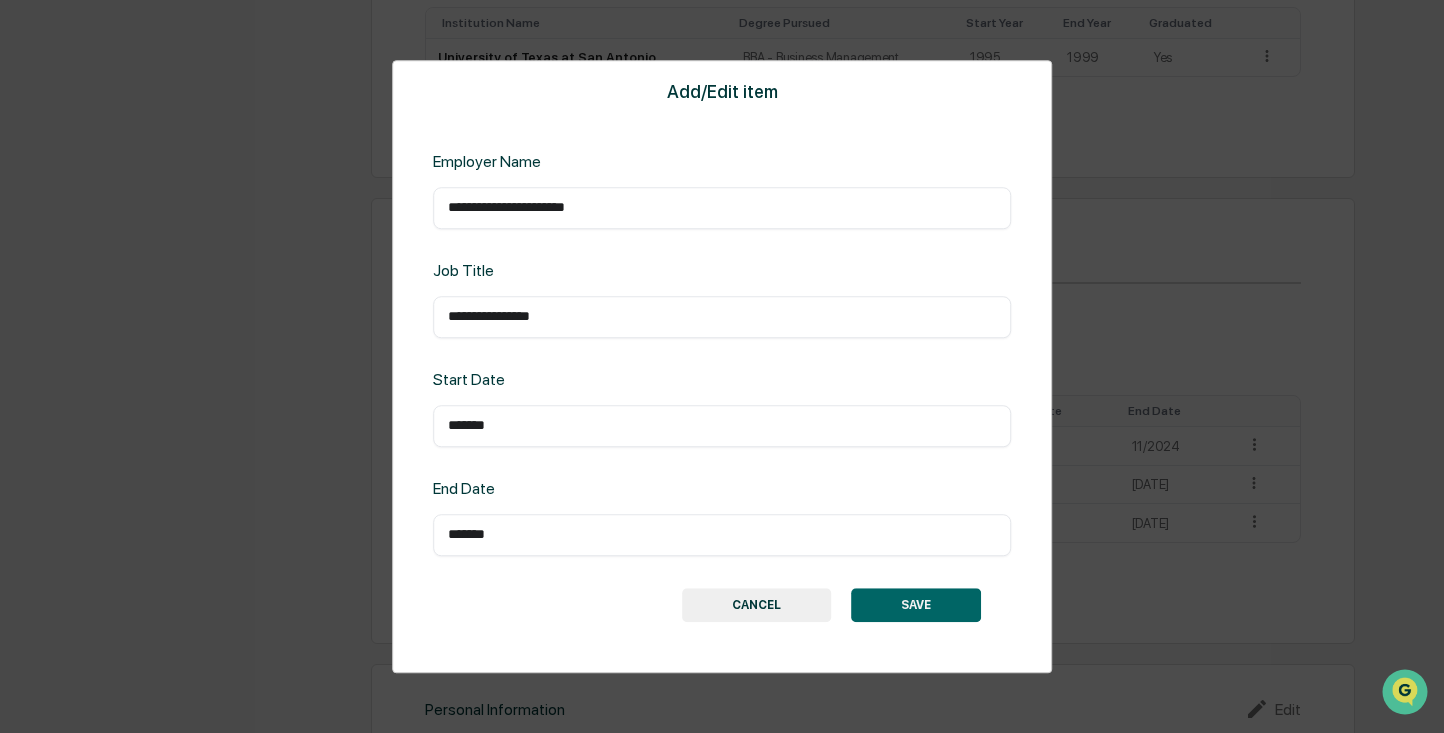 type on "*******" 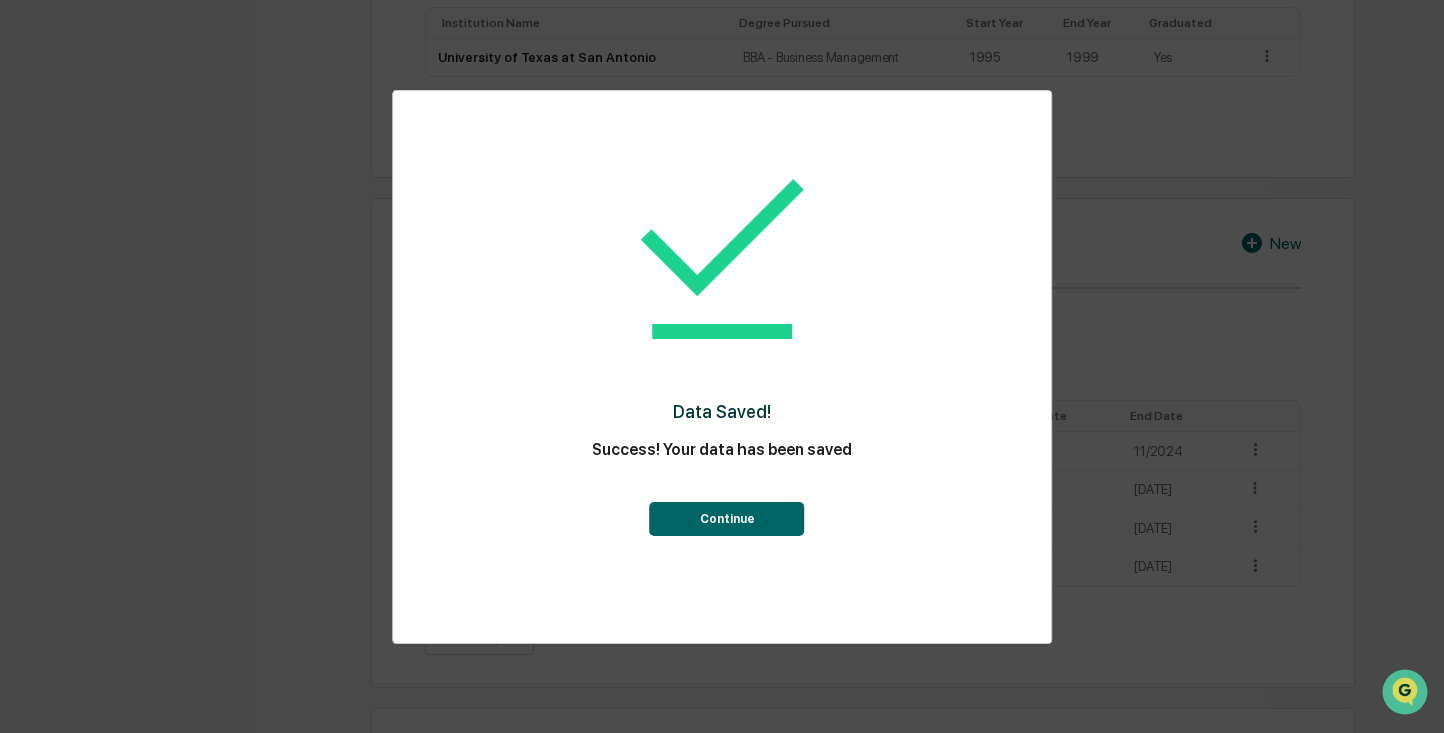 click on "Continue" at bounding box center [727, 519] 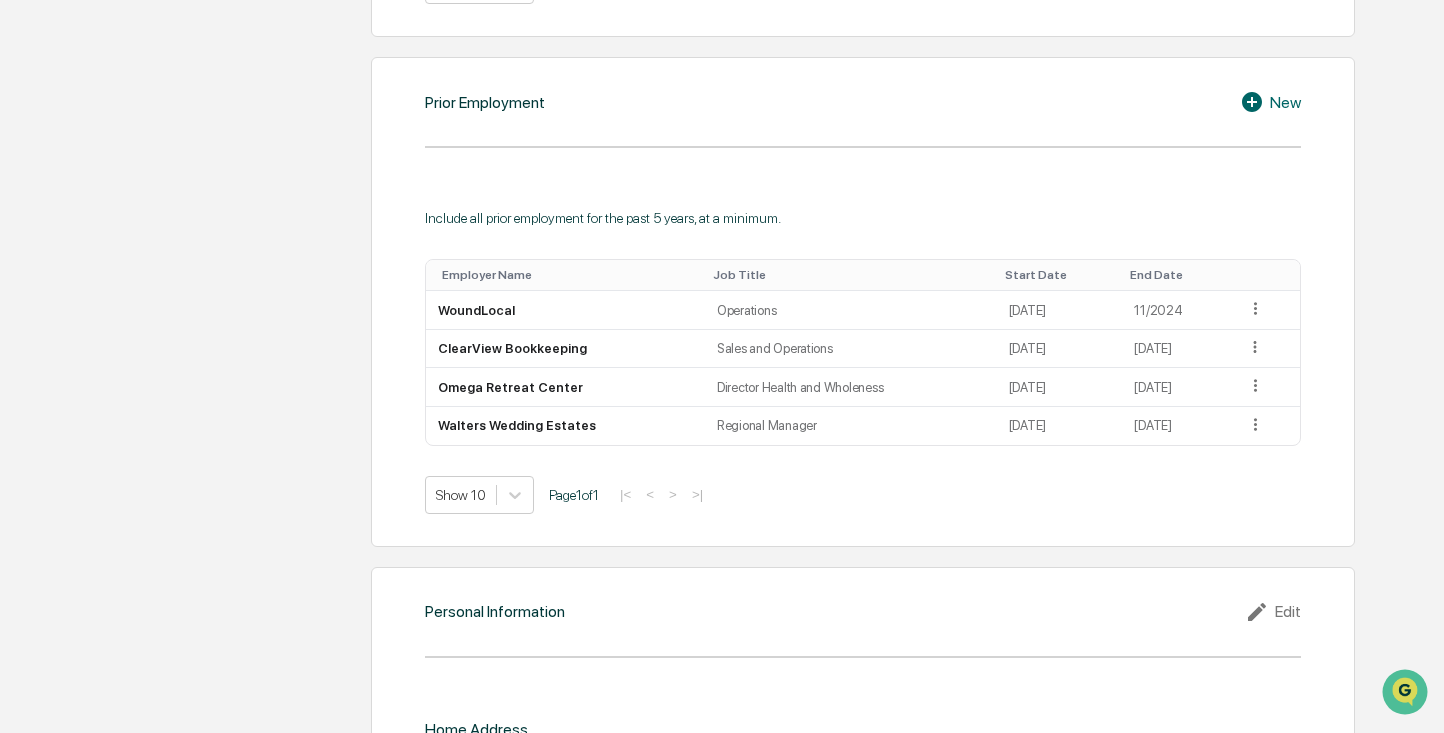 scroll, scrollTop: 2051, scrollLeft: 0, axis: vertical 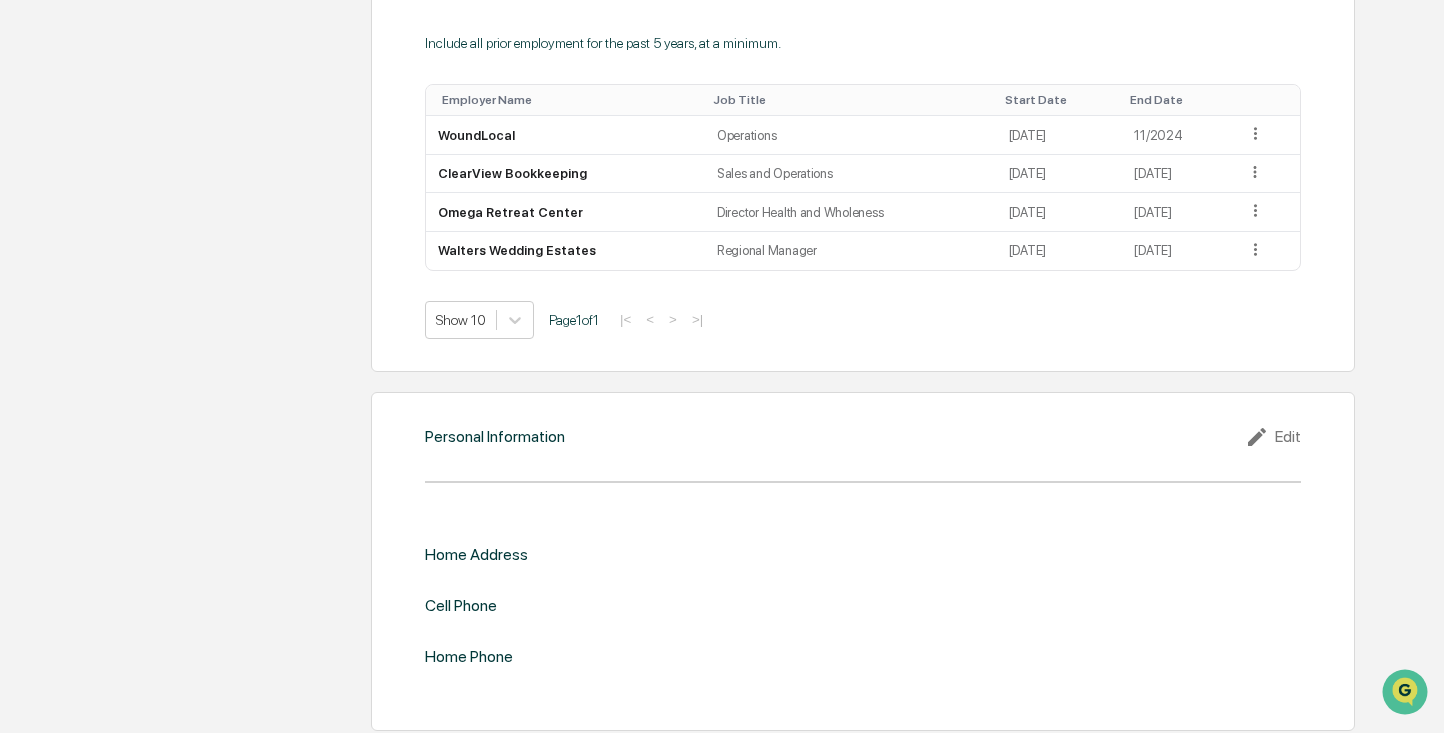 click on "Edit" at bounding box center [1273, 437] 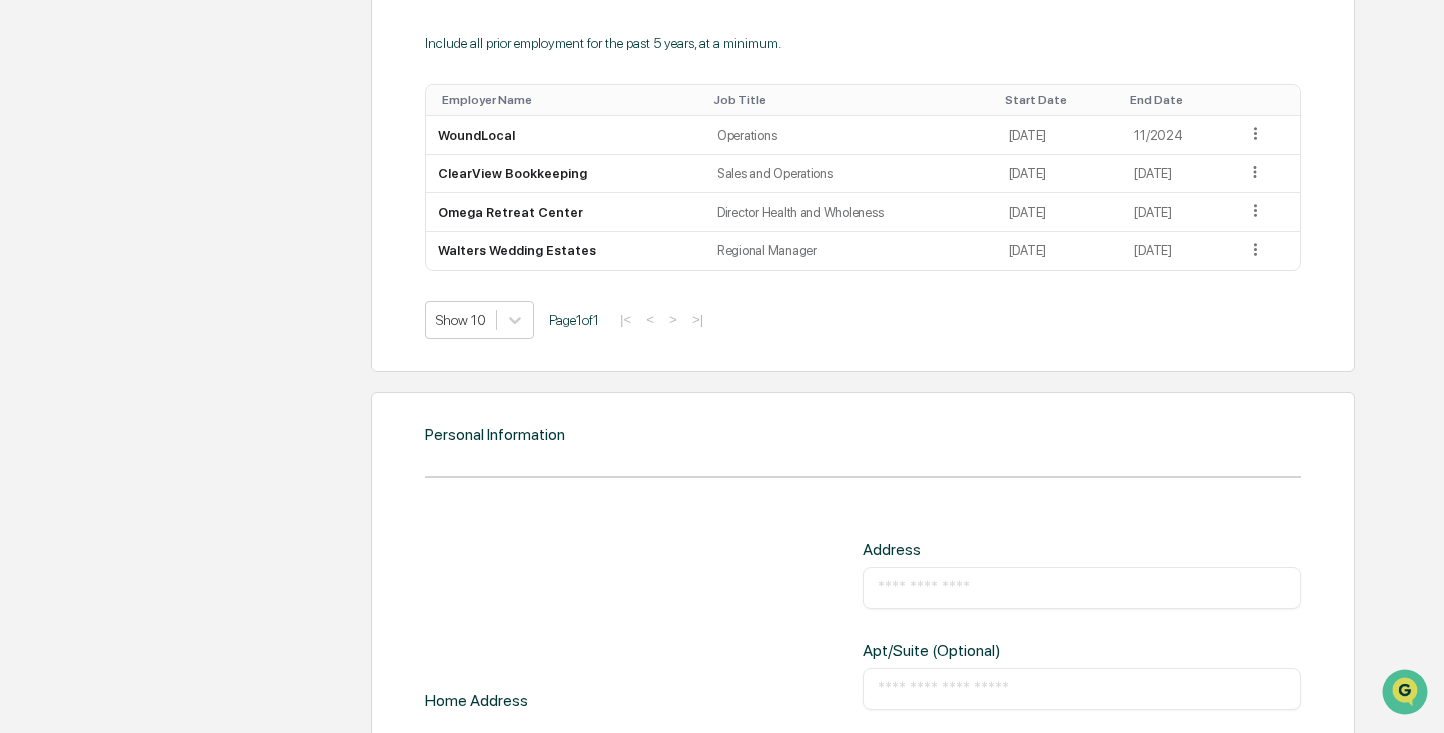 click at bounding box center [1082, 588] 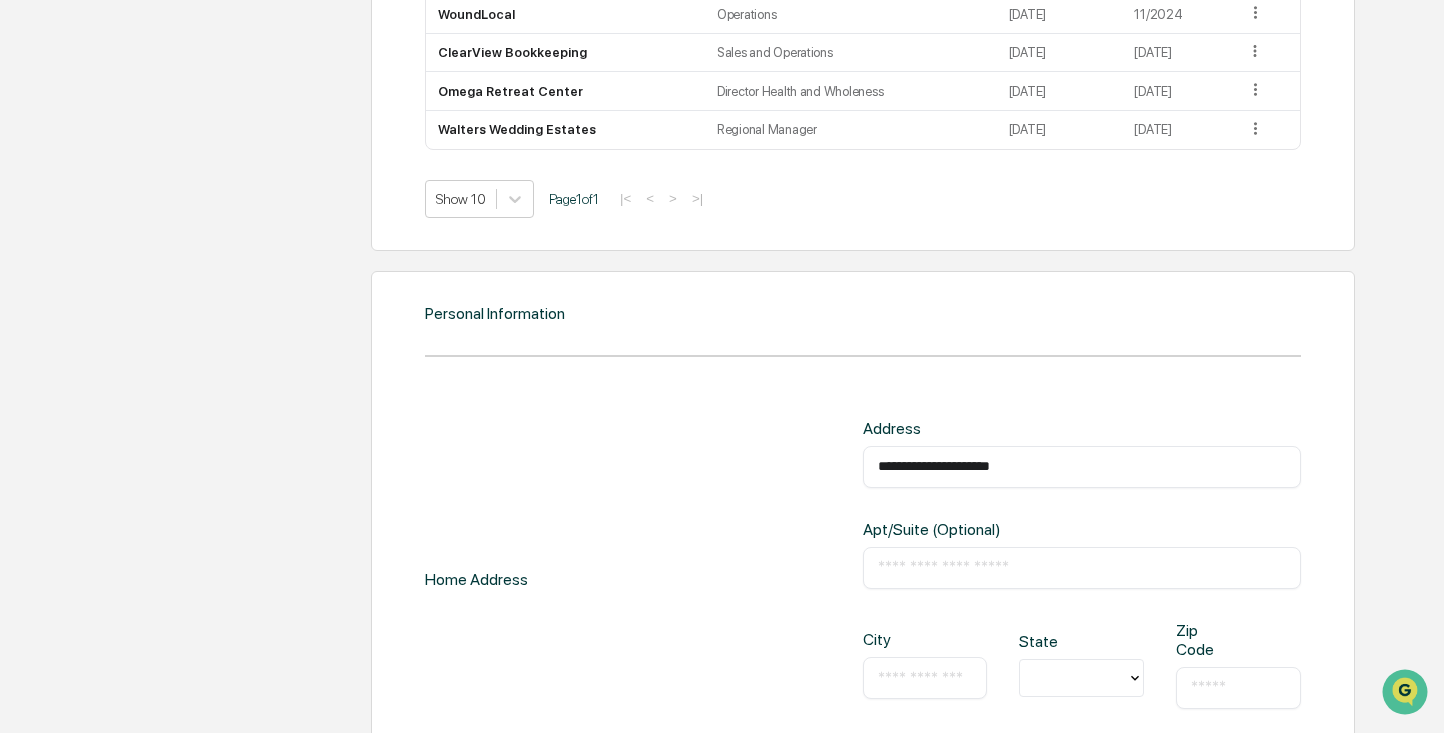 scroll, scrollTop: 2251, scrollLeft: 0, axis: vertical 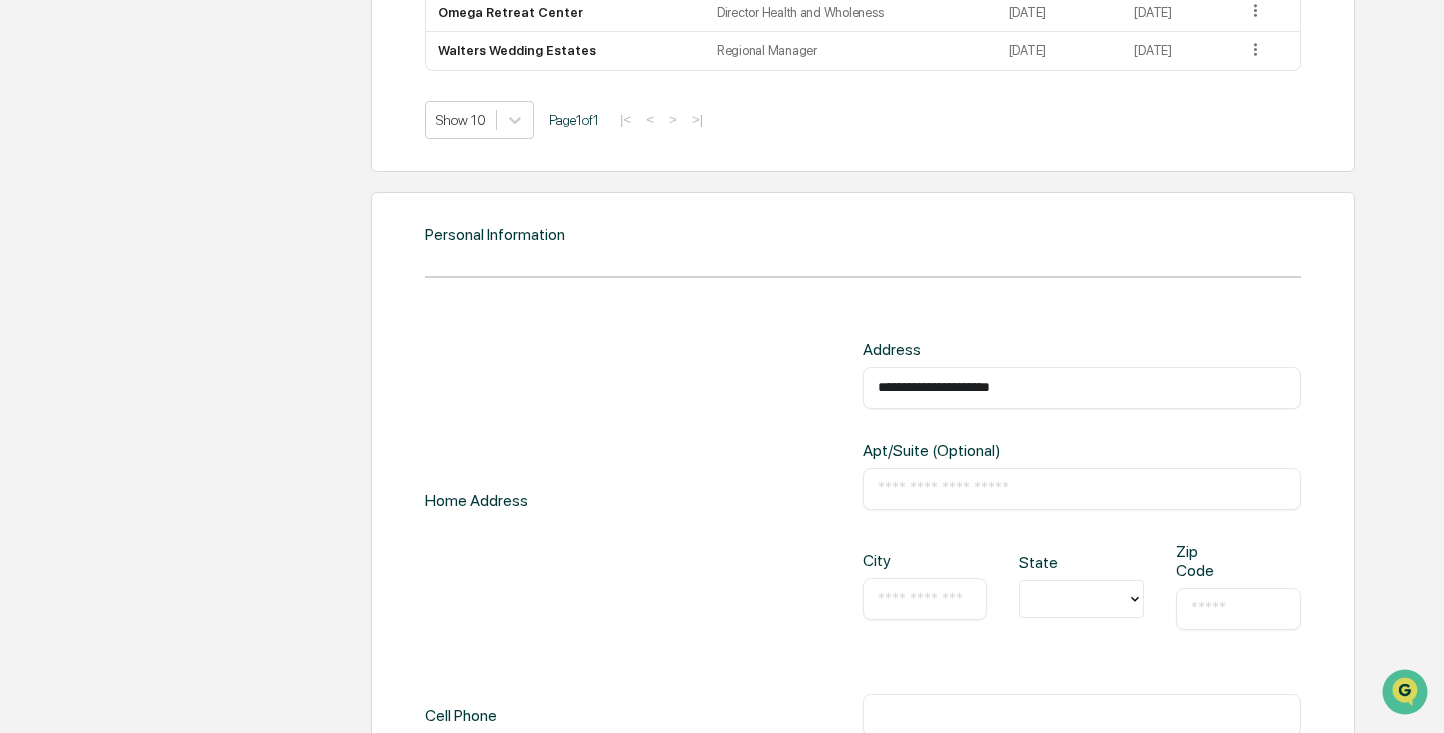type on "**********" 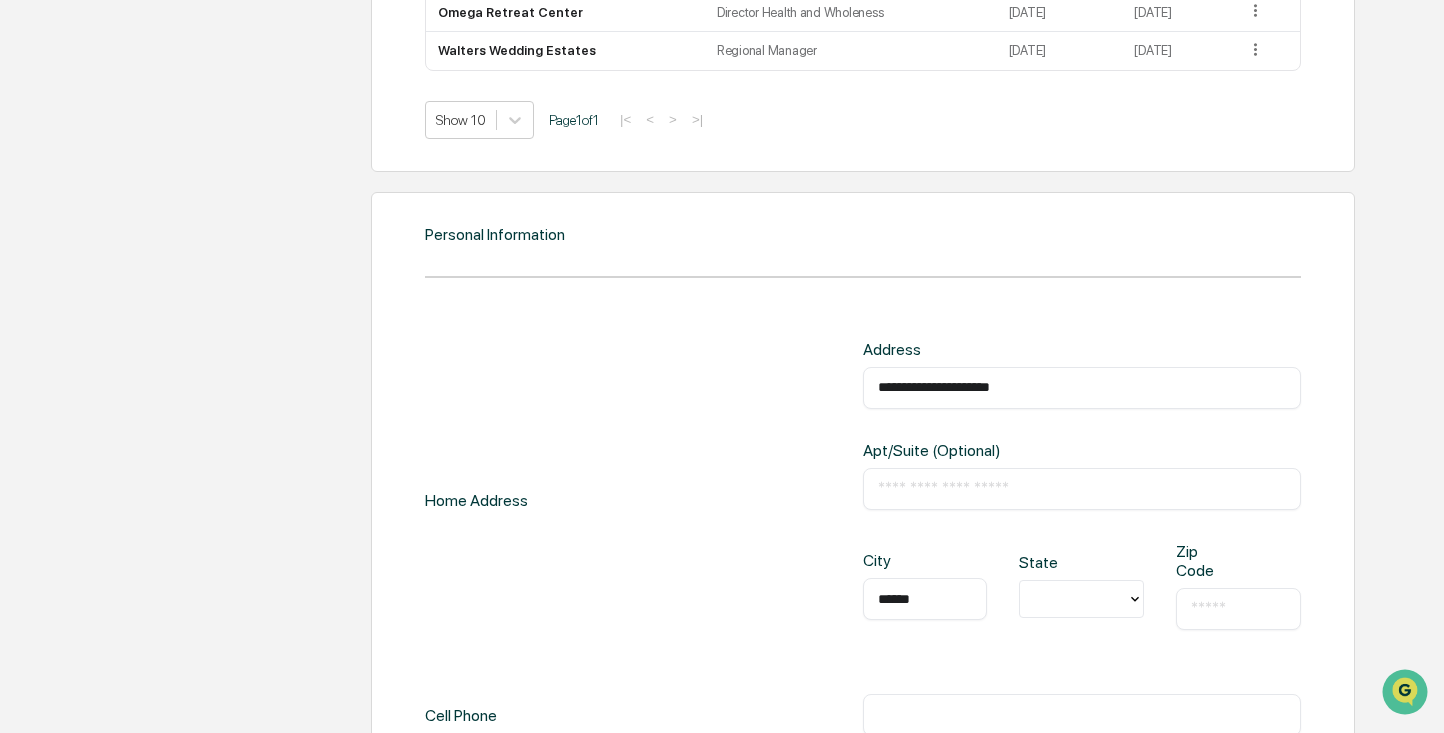 type on "******" 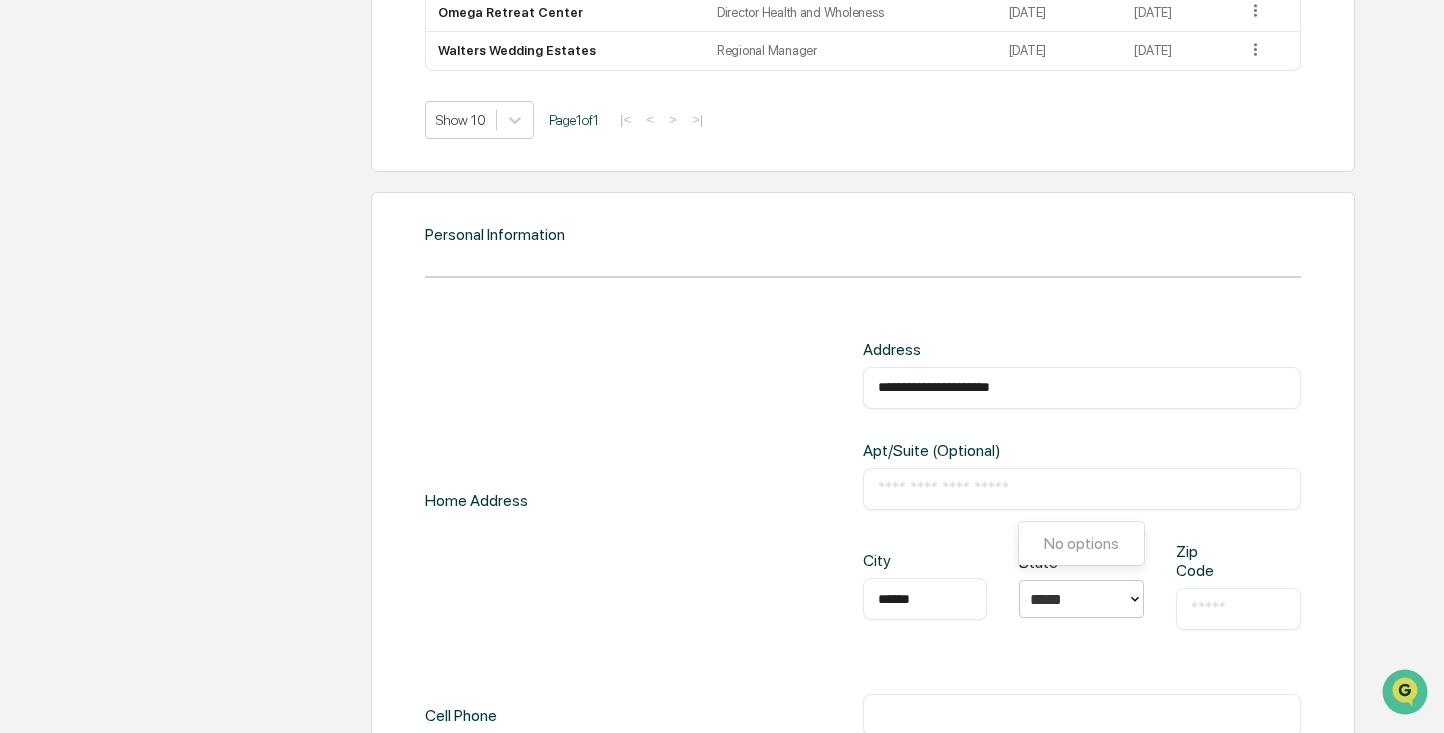 type on "*****" 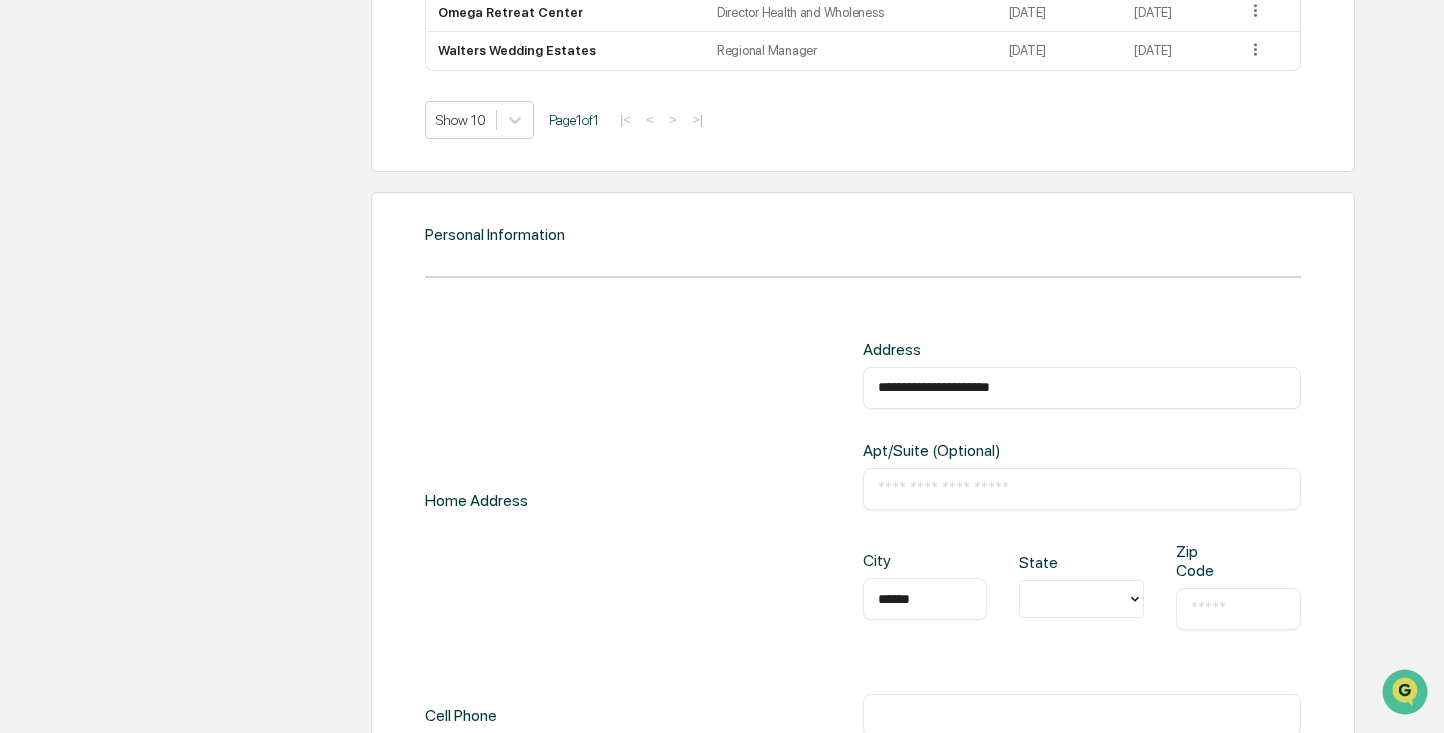 click at bounding box center (1238, 609) 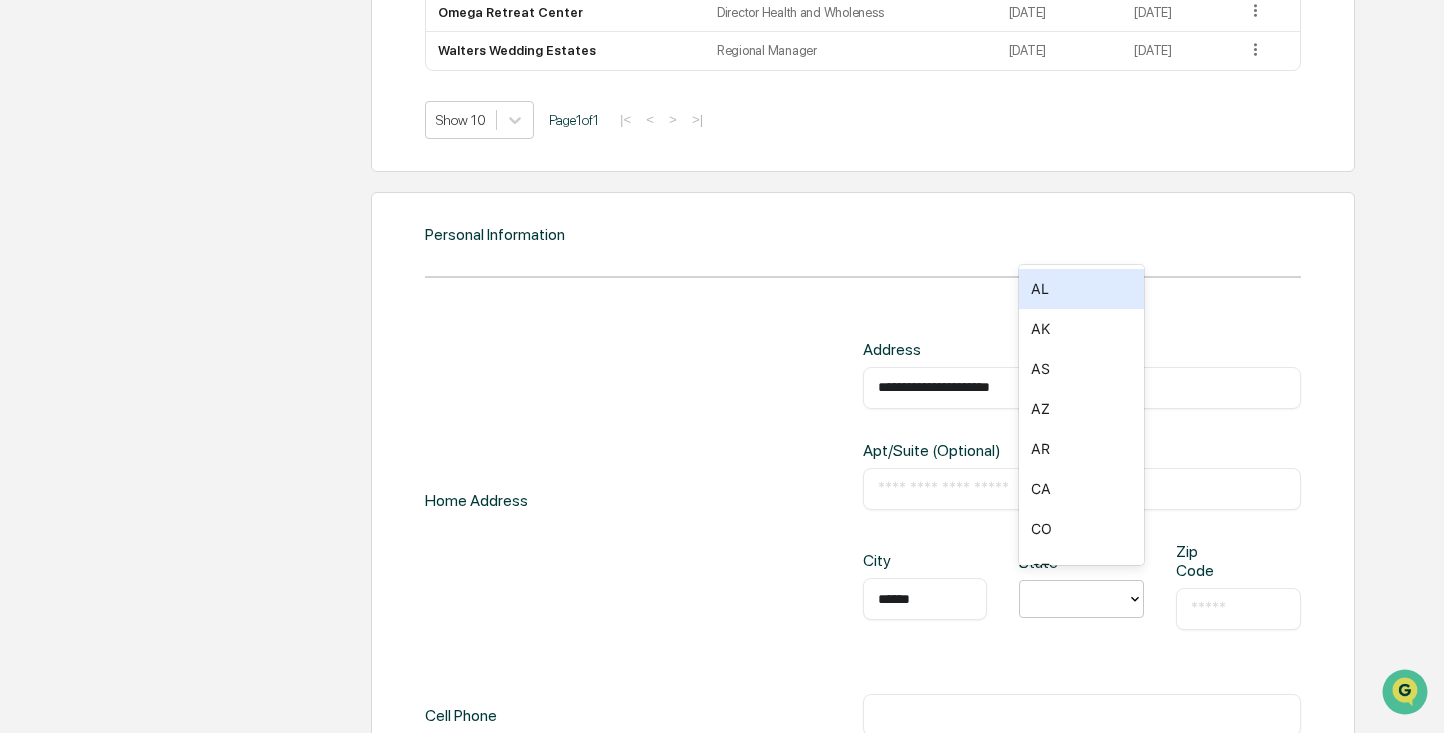 click 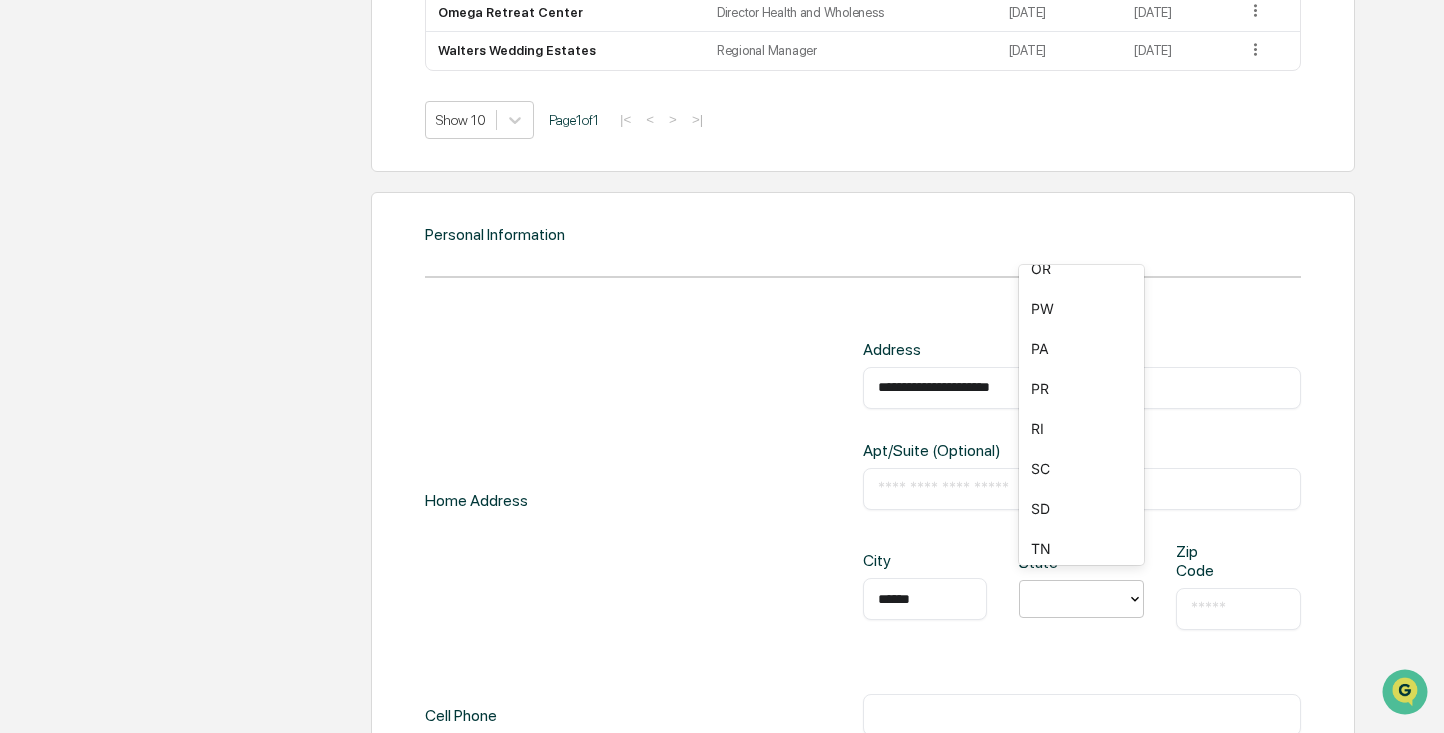 scroll, scrollTop: 1800, scrollLeft: 0, axis: vertical 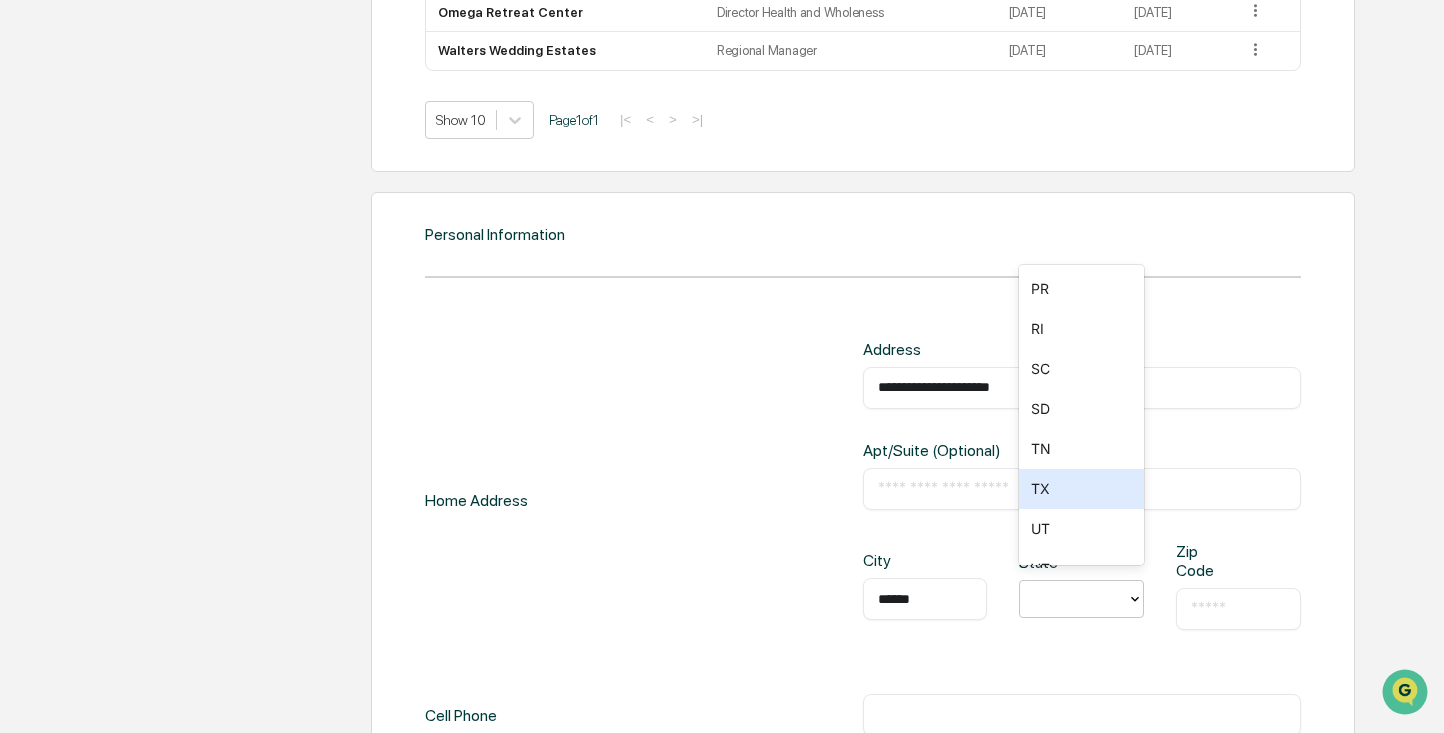 click on "TX" at bounding box center [1081, 489] 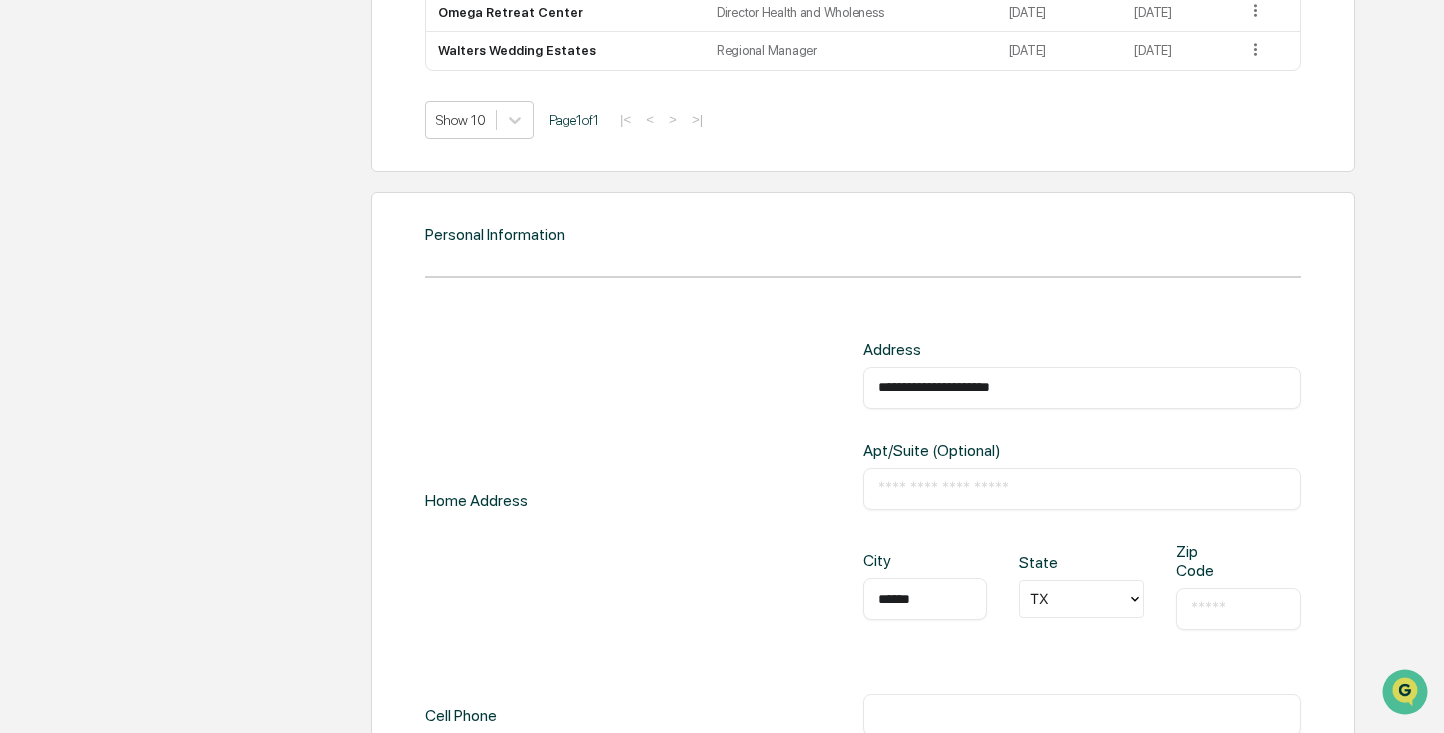 click at bounding box center [1238, 609] 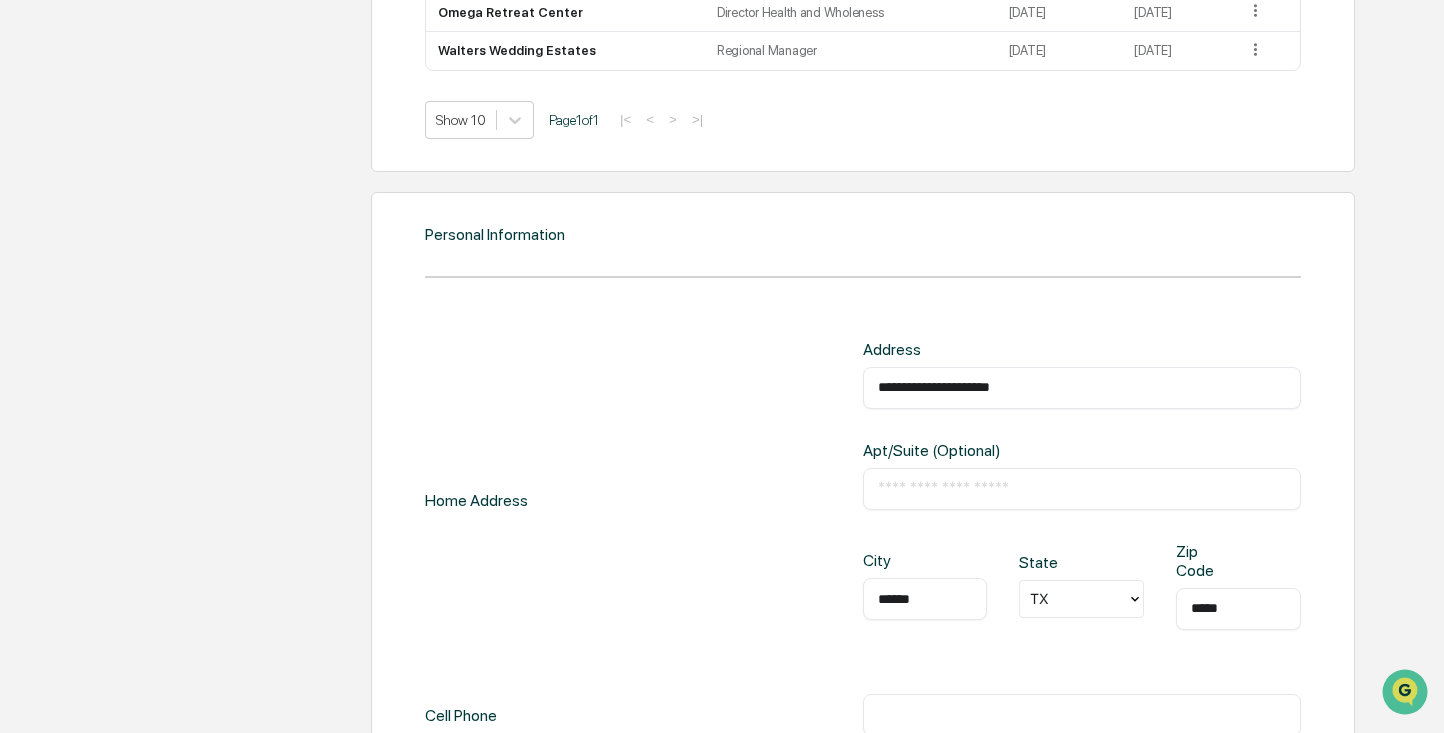 type on "*****" 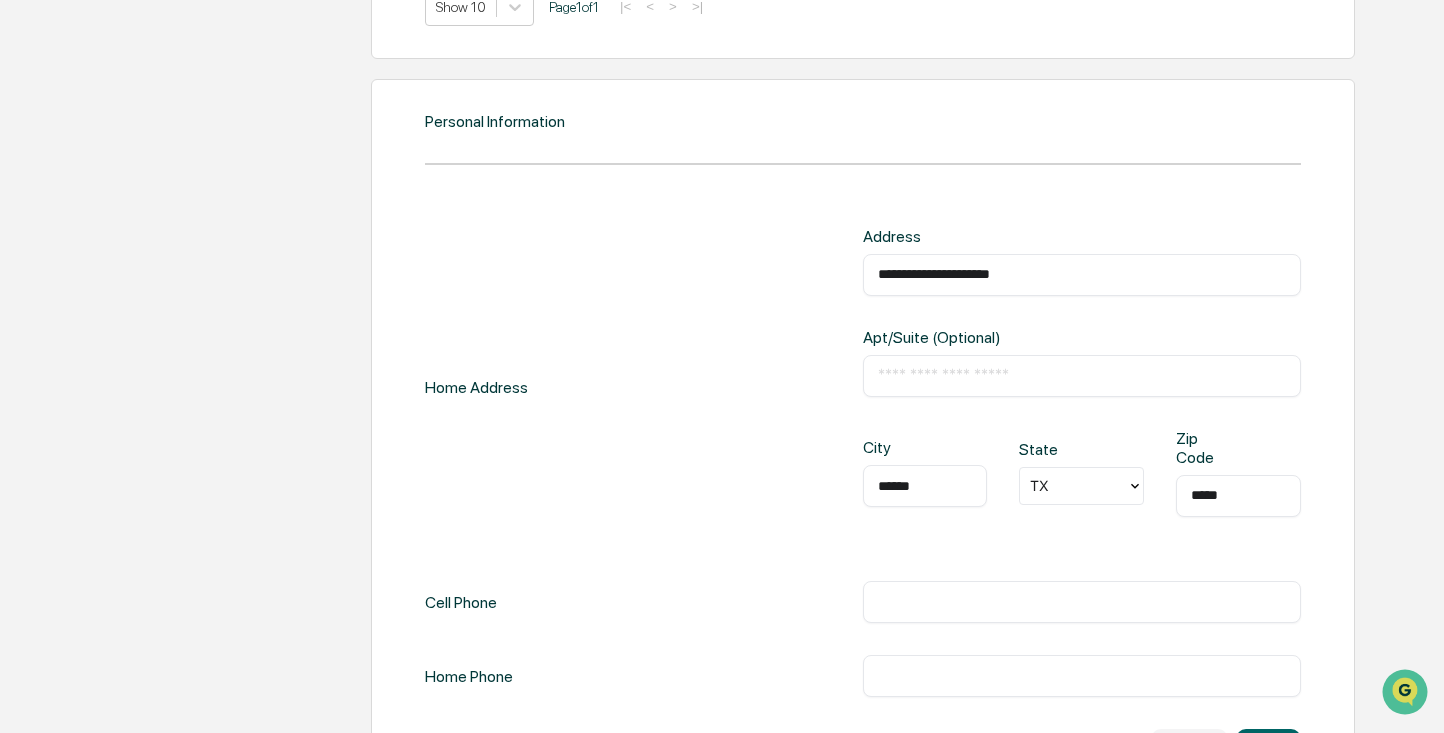 scroll, scrollTop: 2434, scrollLeft: 0, axis: vertical 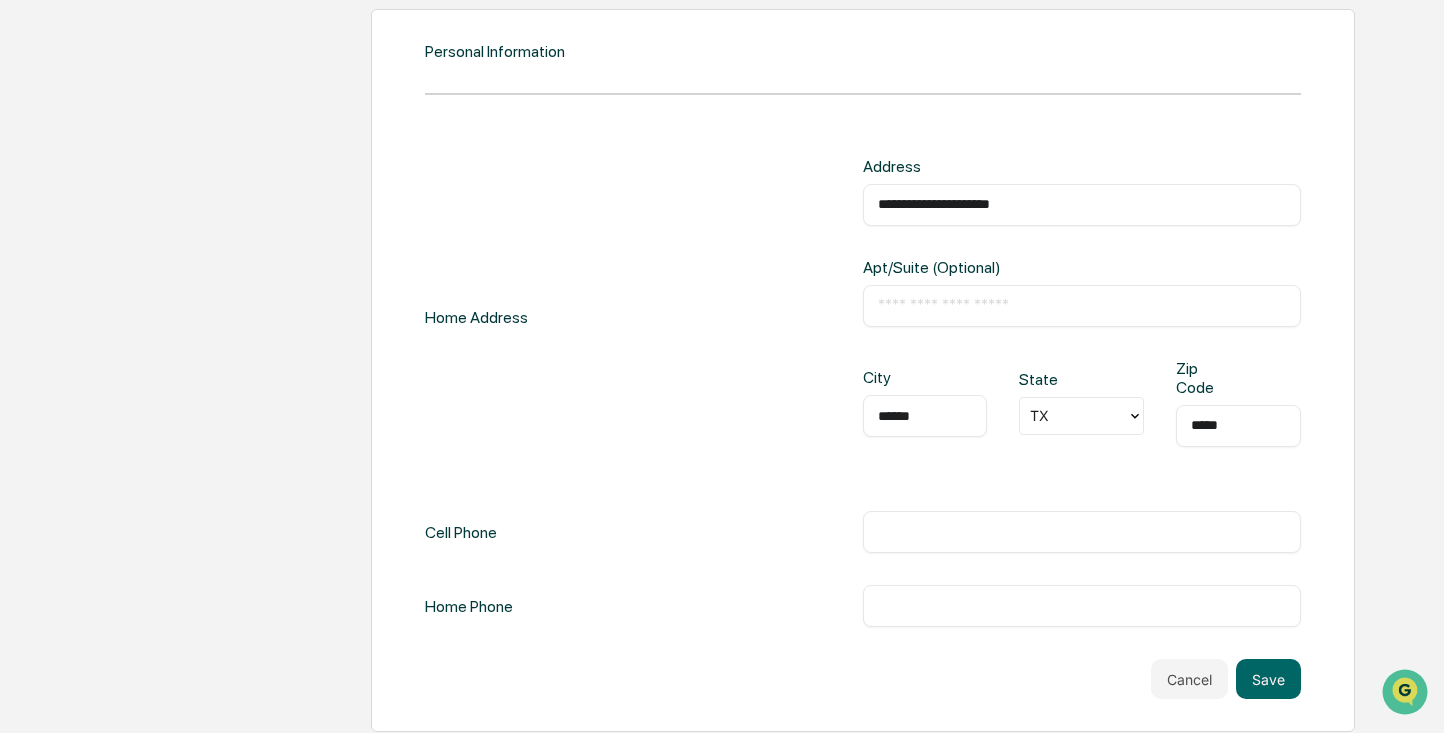 click at bounding box center [1082, 532] 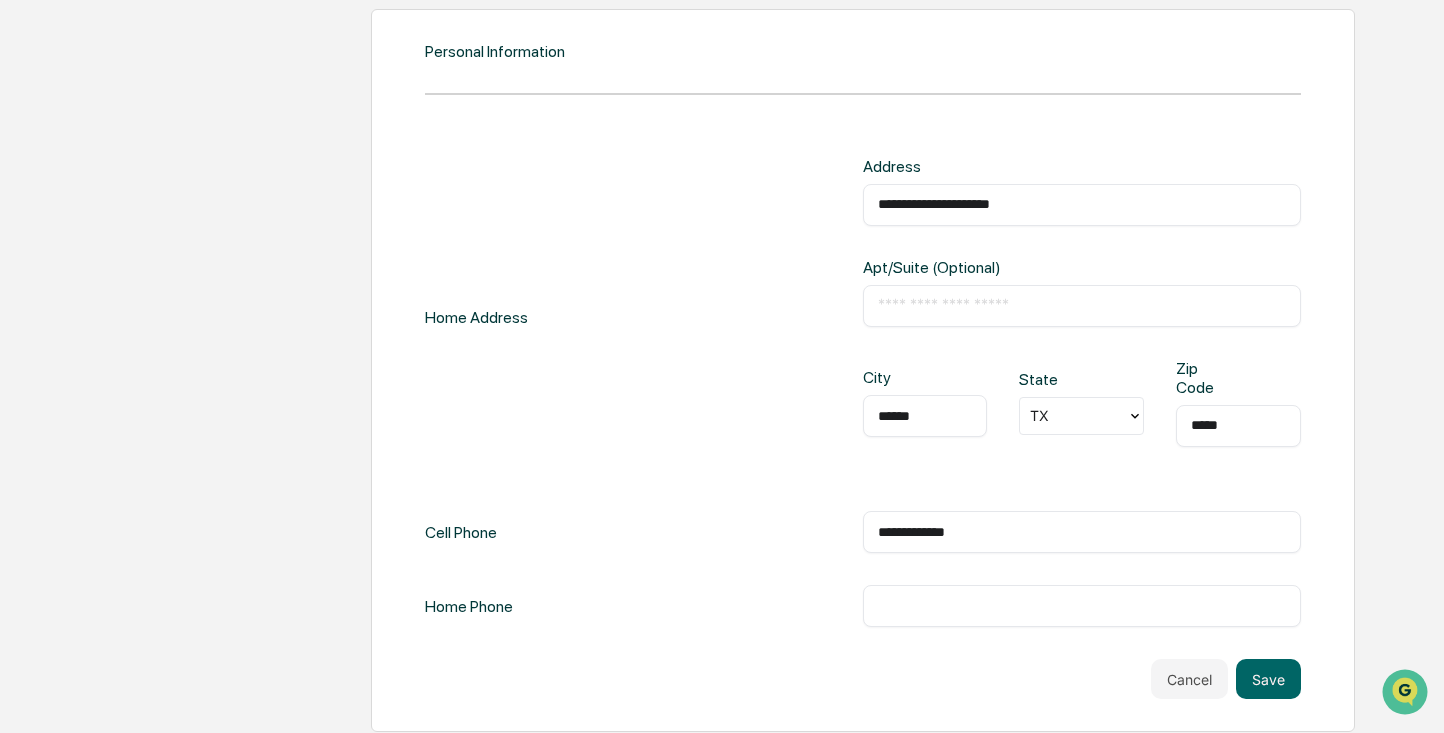 type on "**********" 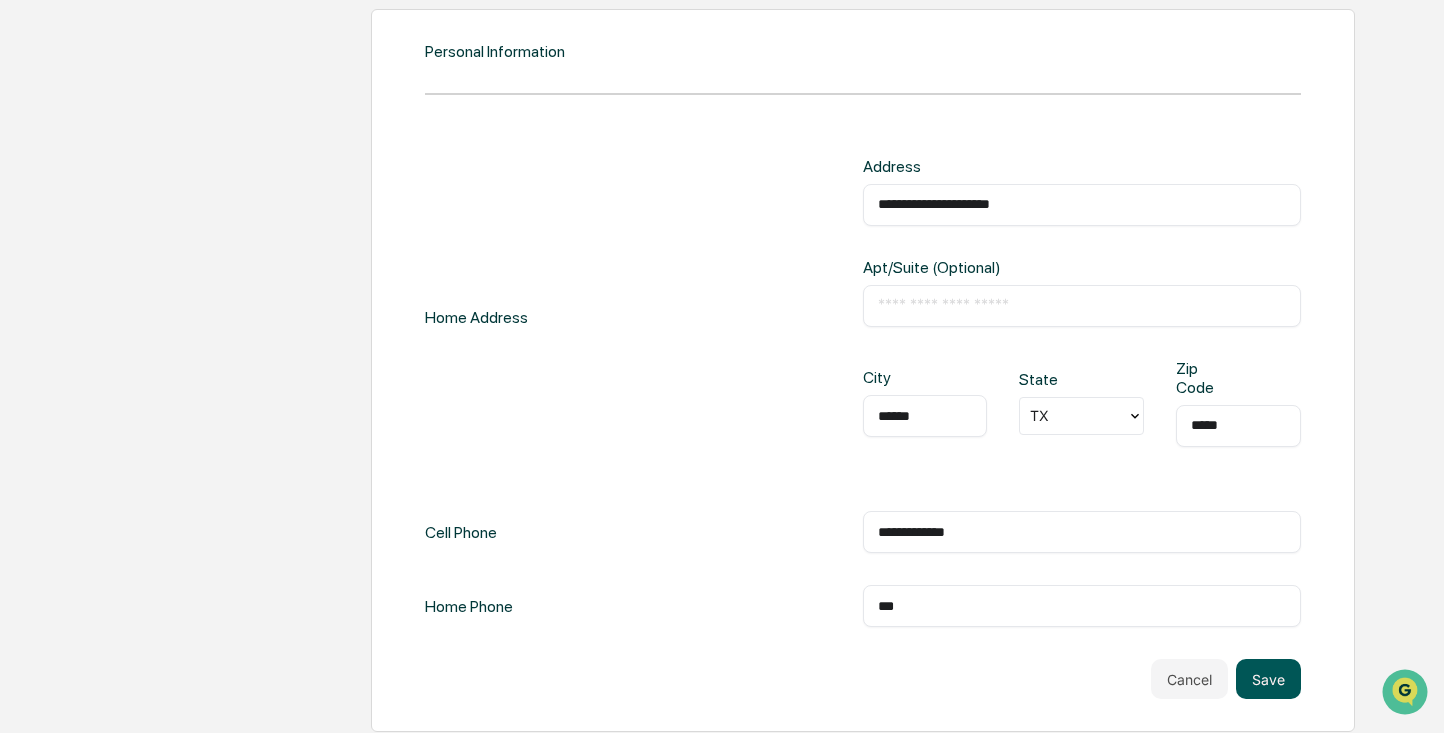 type on "***" 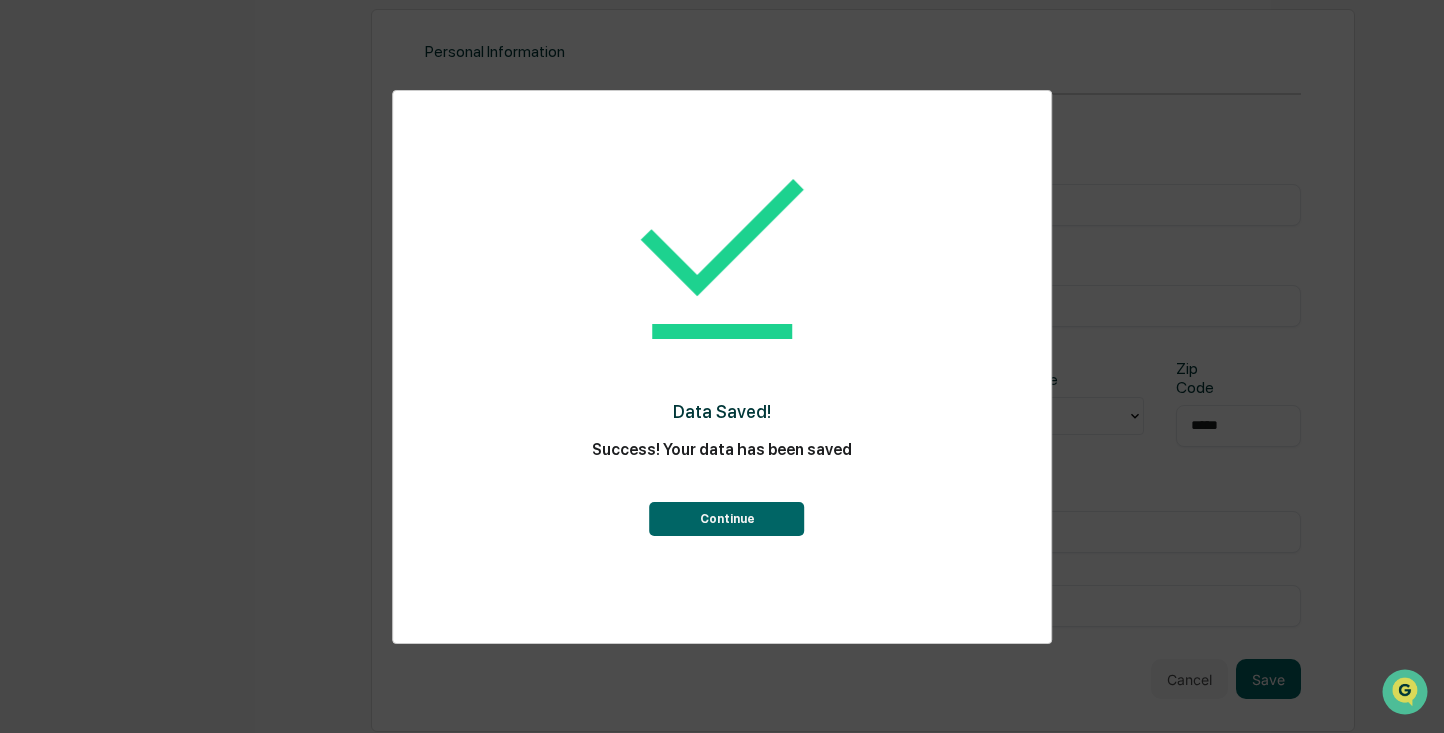 click on "Continue" at bounding box center (727, 519) 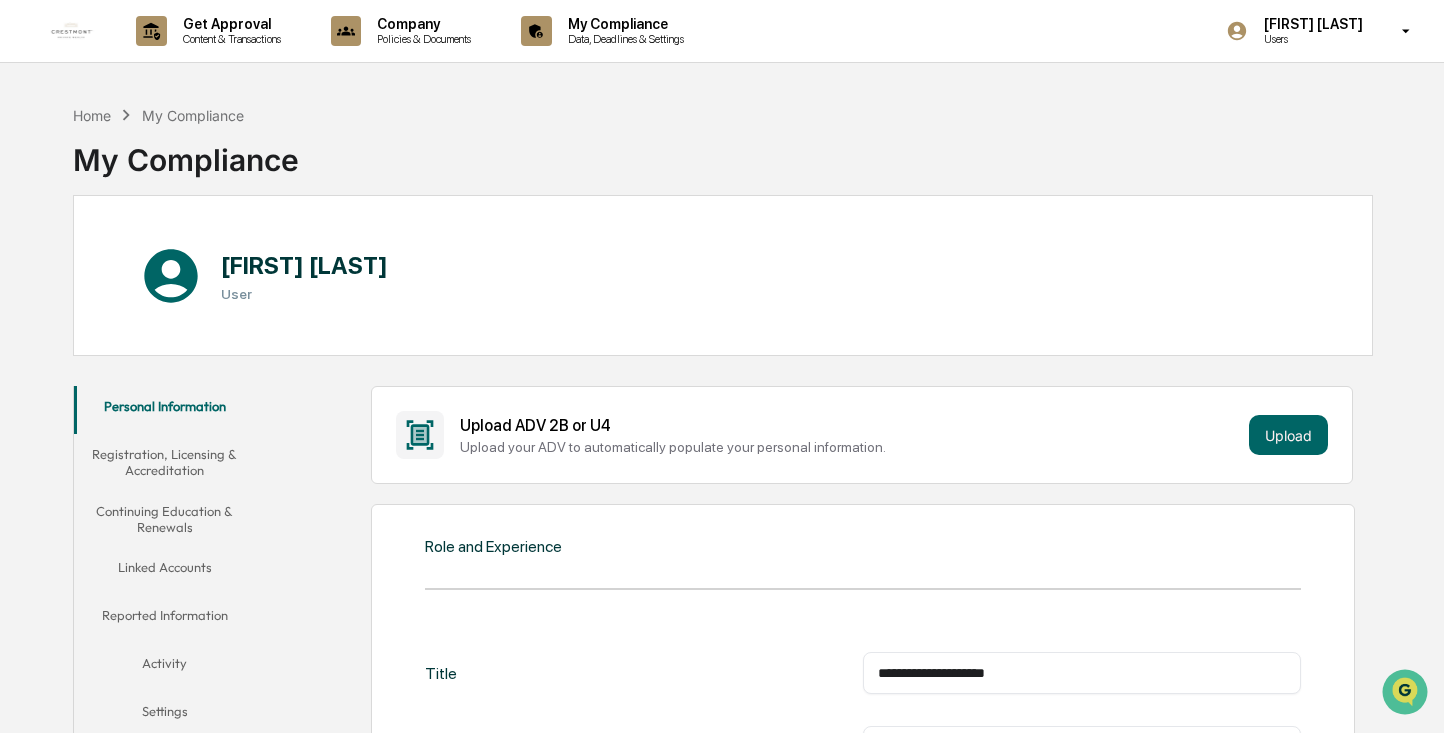 scroll, scrollTop: 0, scrollLeft: 0, axis: both 